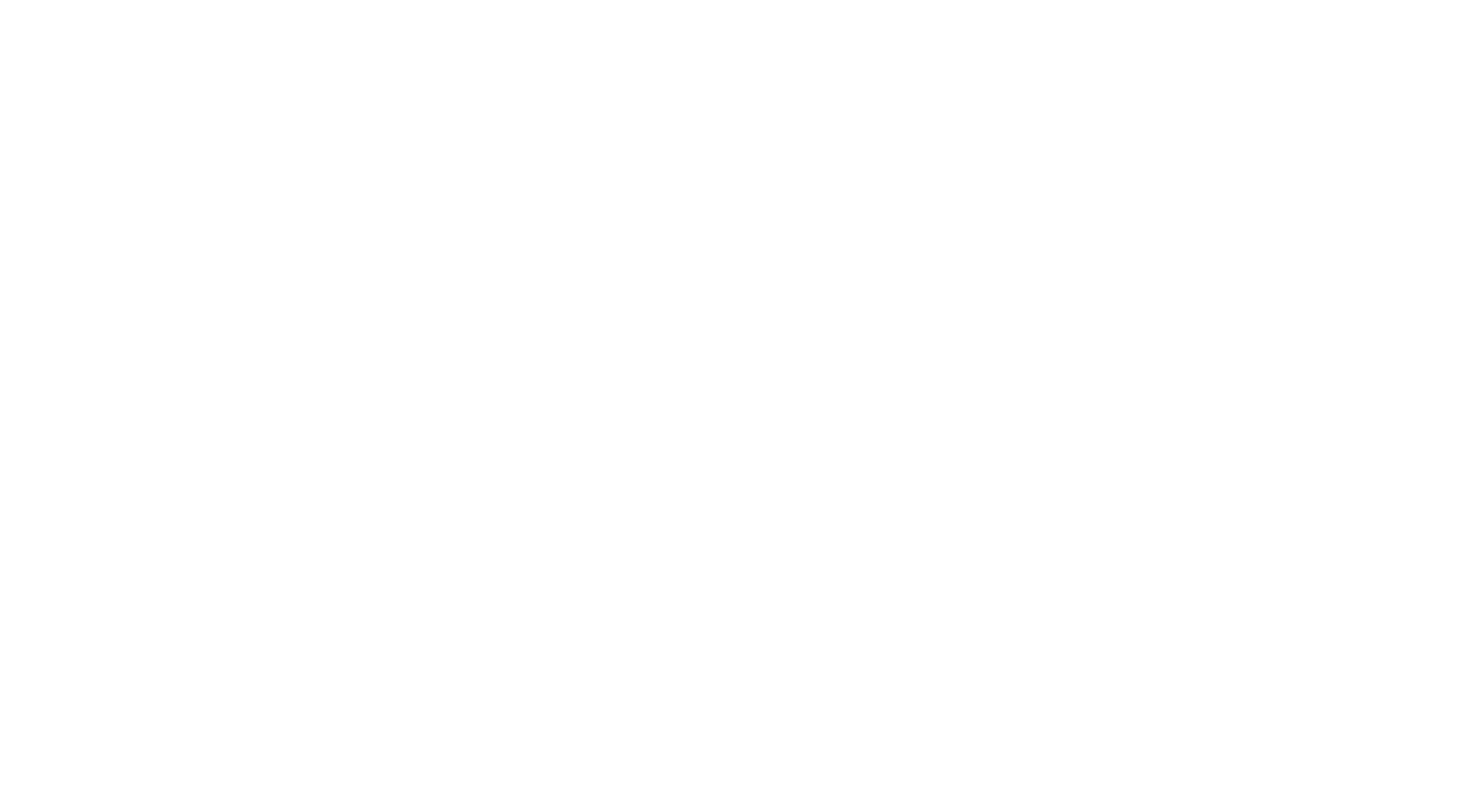 scroll, scrollTop: 0, scrollLeft: 0, axis: both 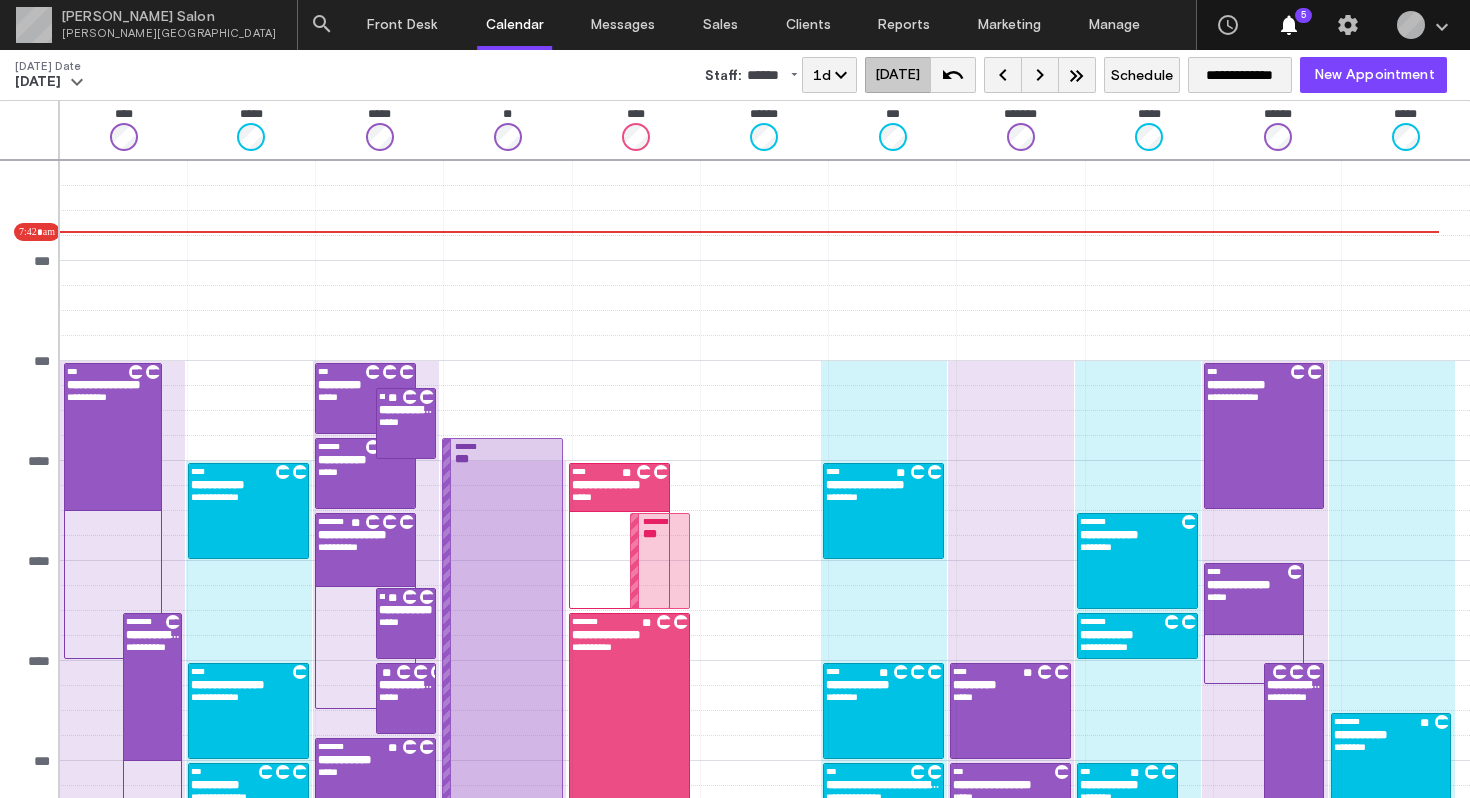 click on "******" at bounding box center (763, 75) 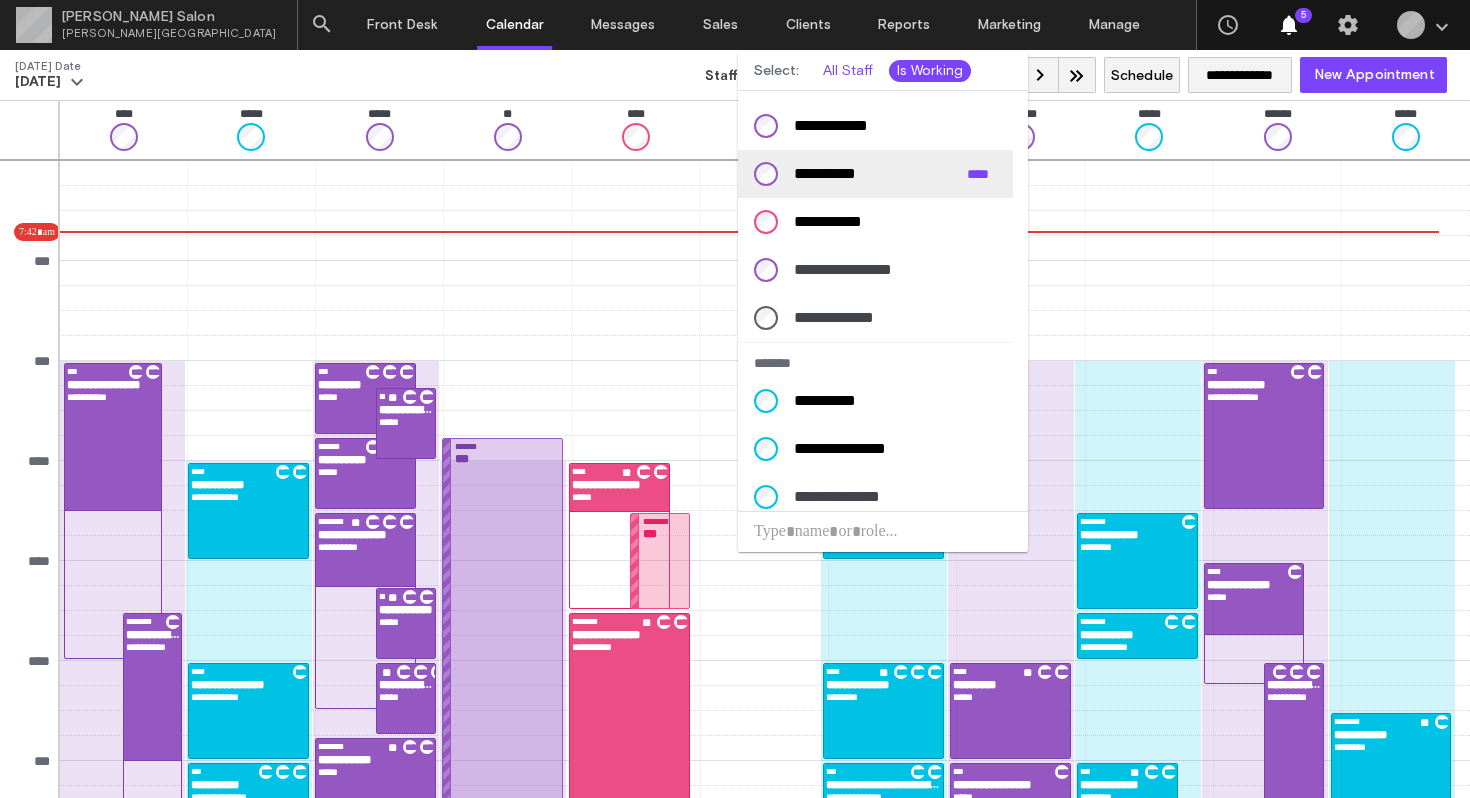 scroll, scrollTop: 279, scrollLeft: 0, axis: vertical 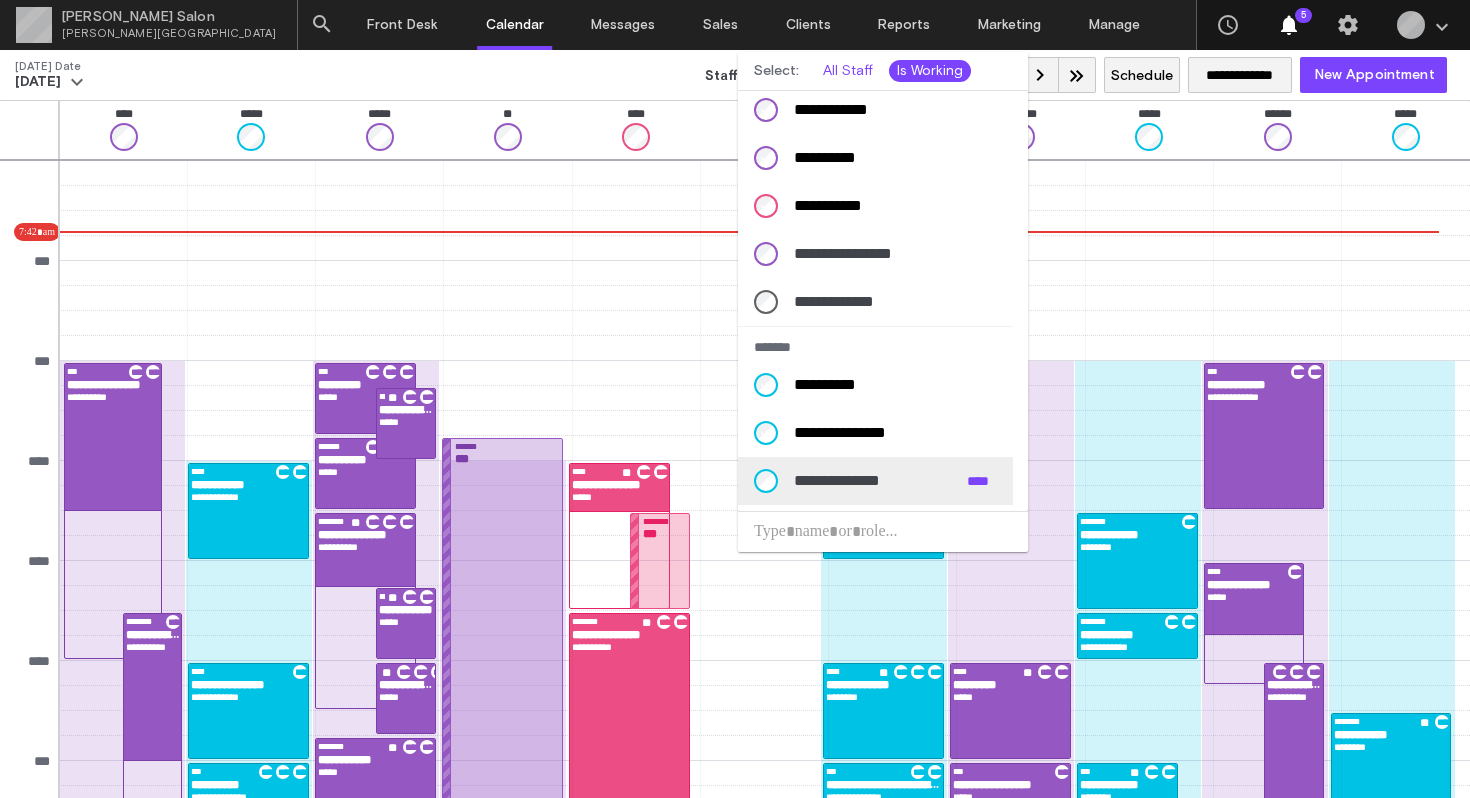 click on "**********" at bounding box center [872, 481] 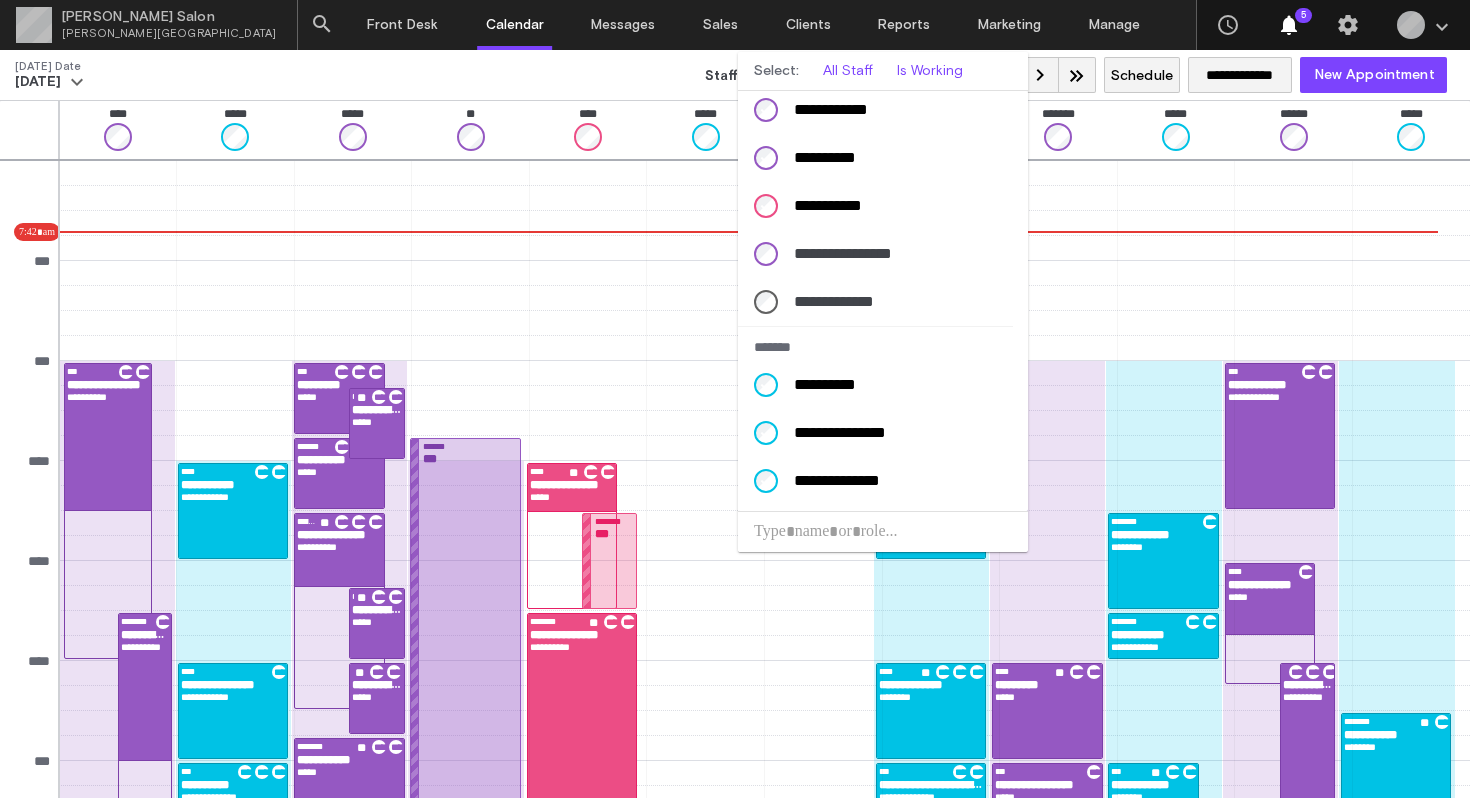scroll, scrollTop: 0, scrollLeft: 0, axis: both 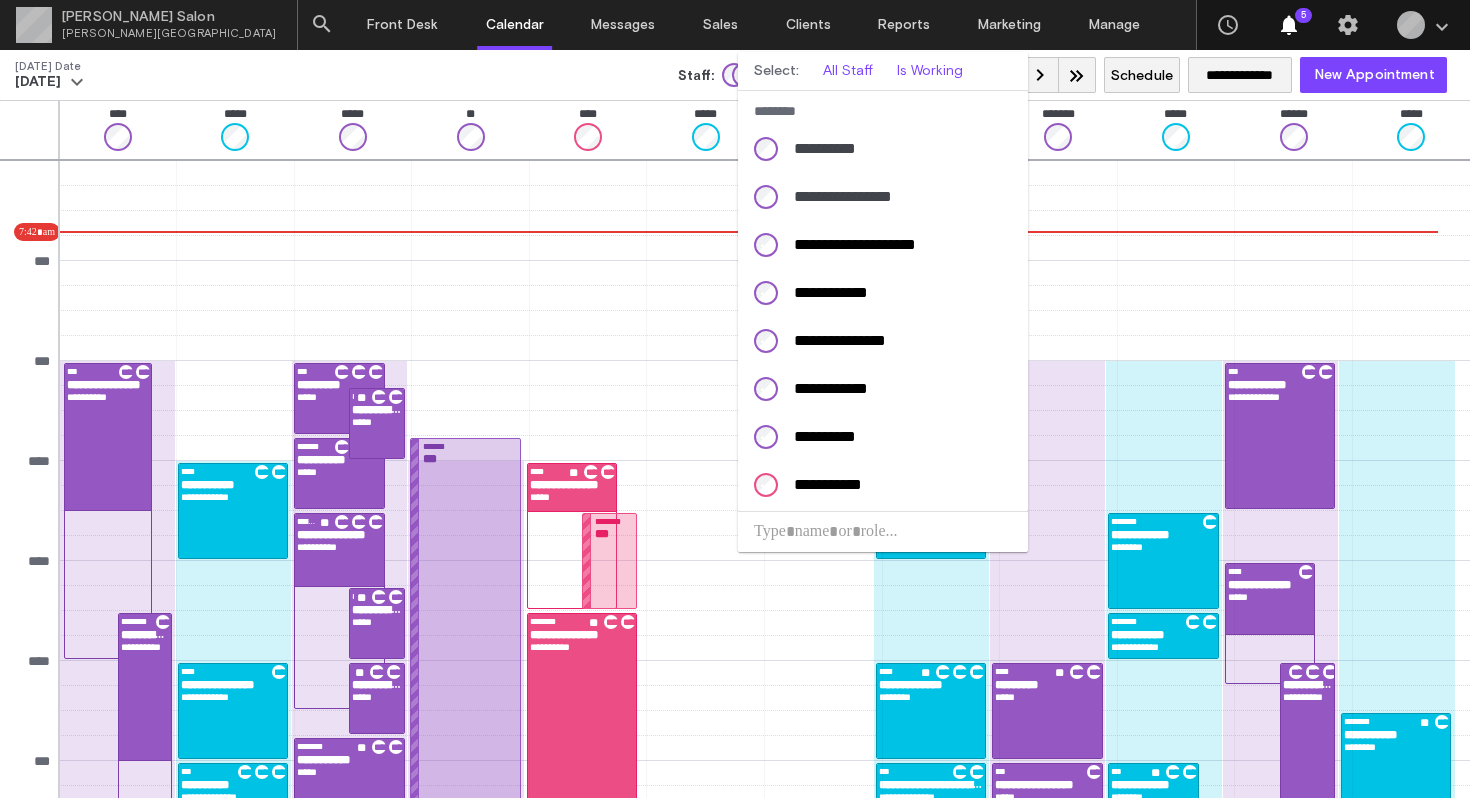 click at bounding box center (735, 399) 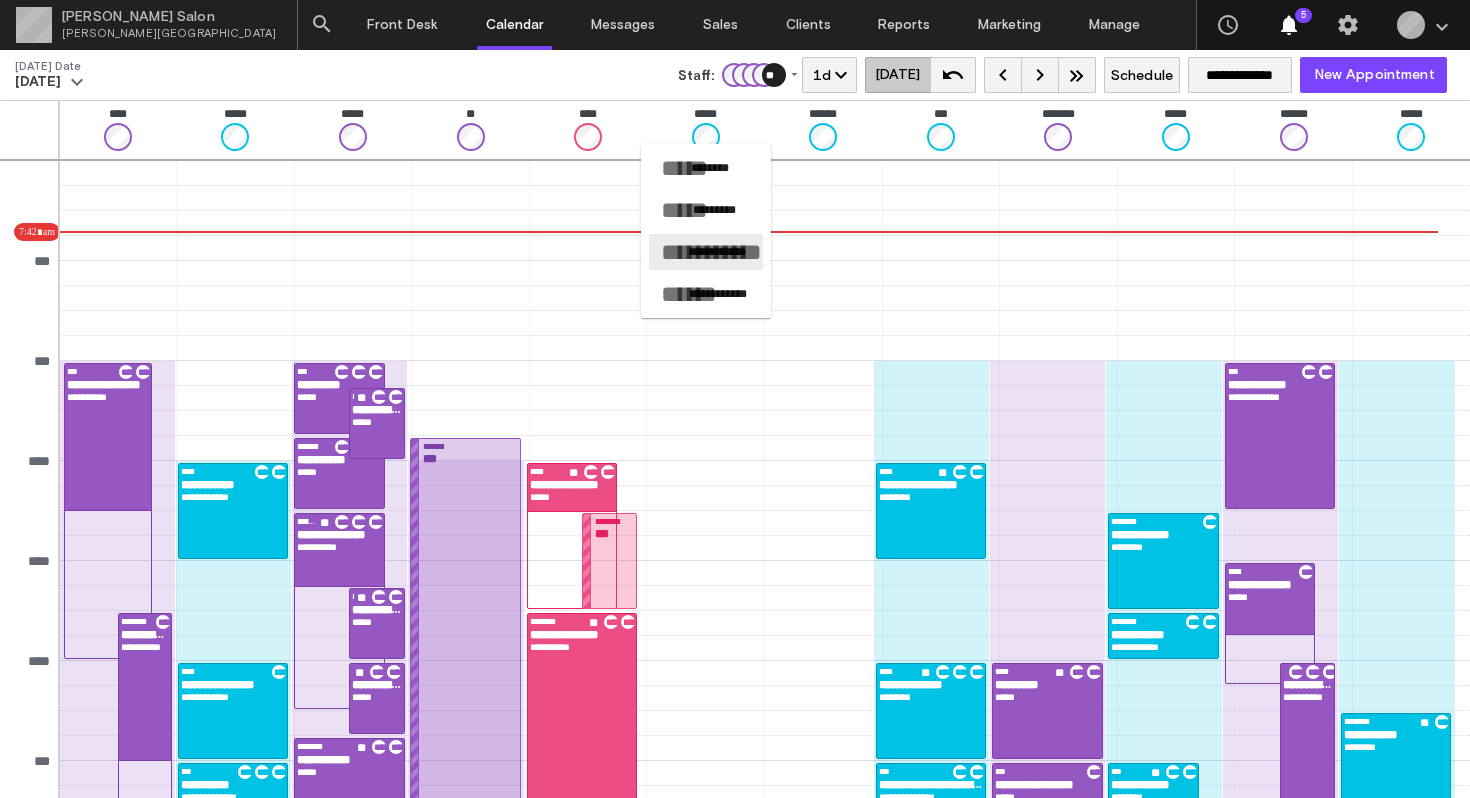 click on "**********" at bounding box center [717, 252] 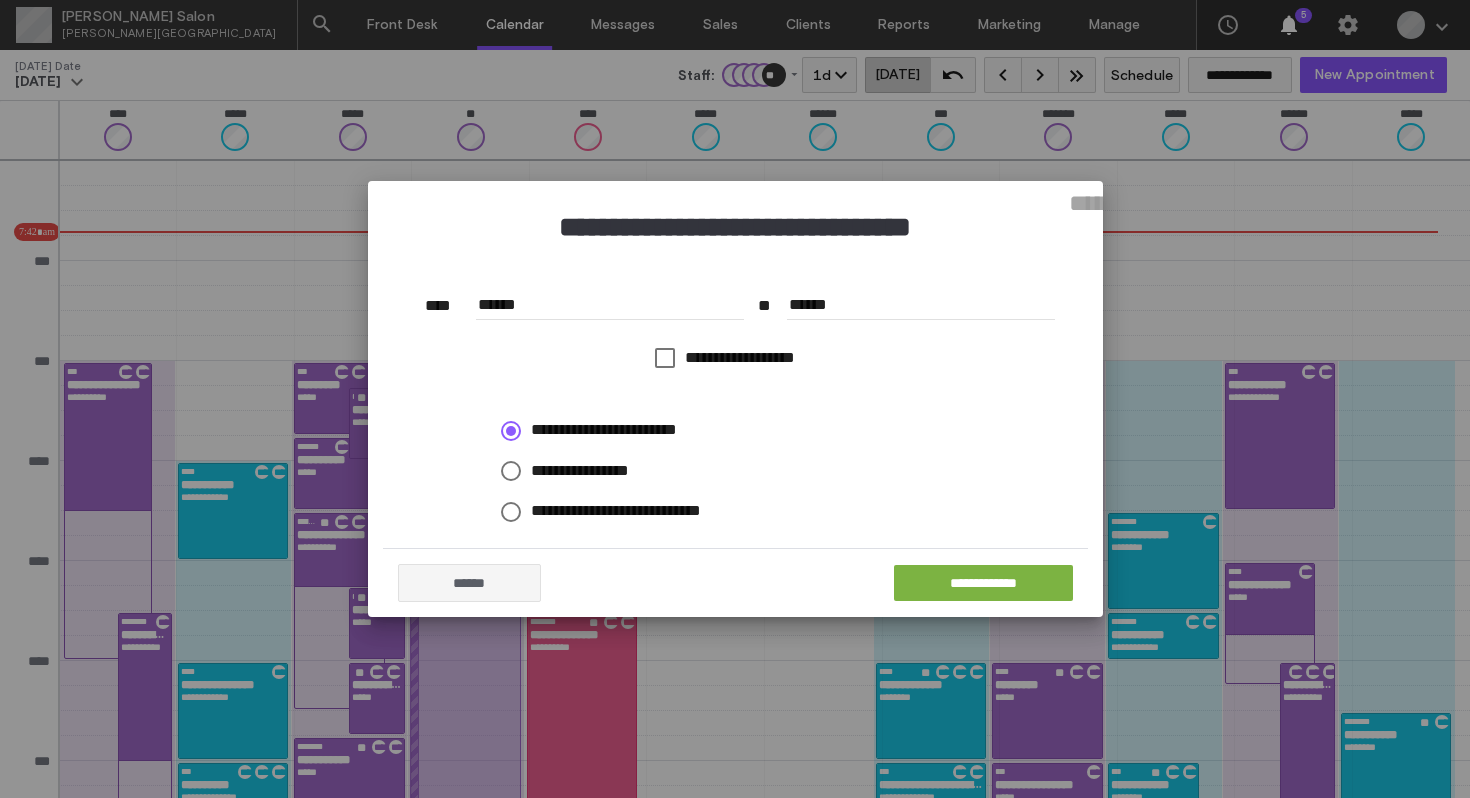 click on "******" at bounding box center (610, 305) 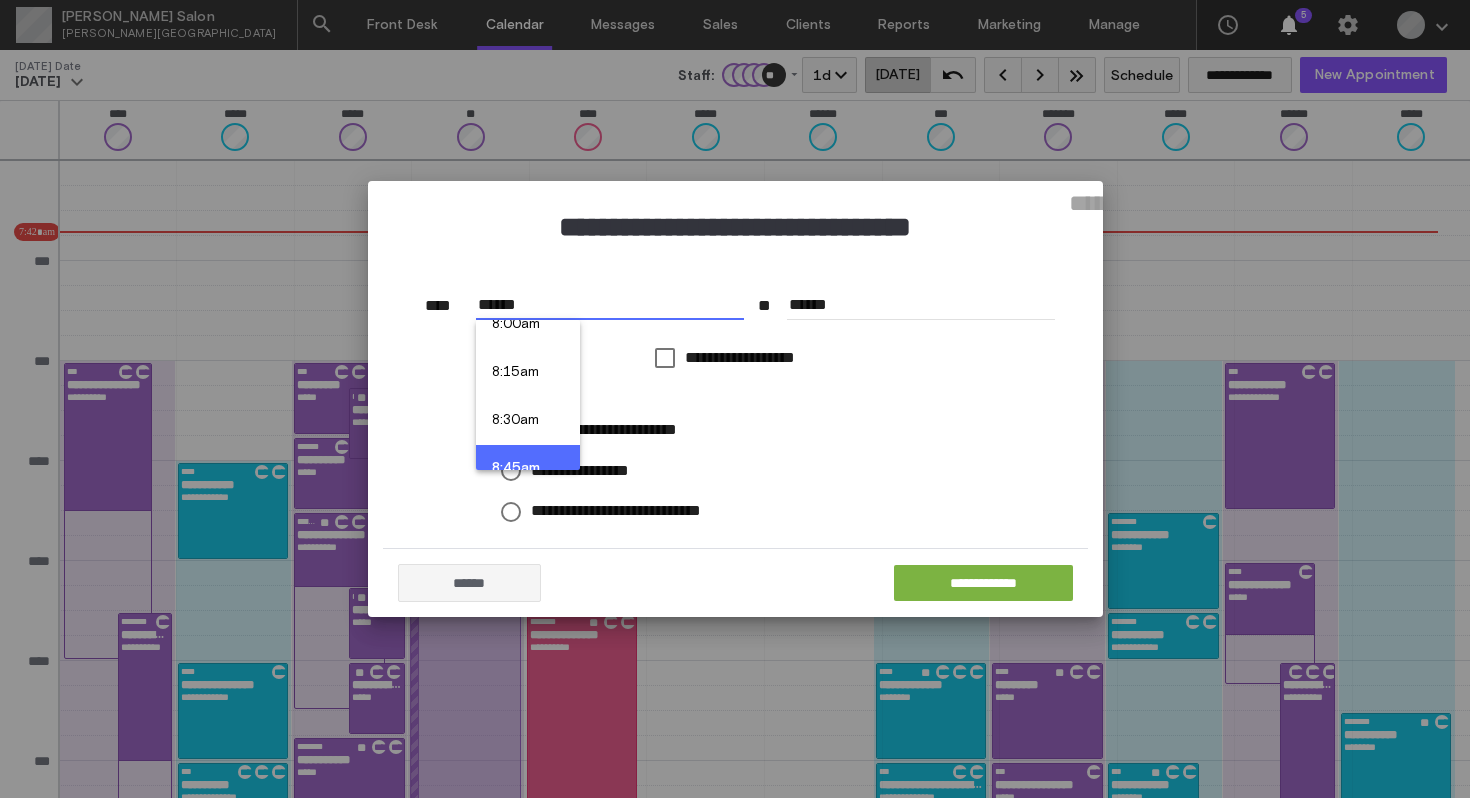 scroll, scrollTop: 1520, scrollLeft: 0, axis: vertical 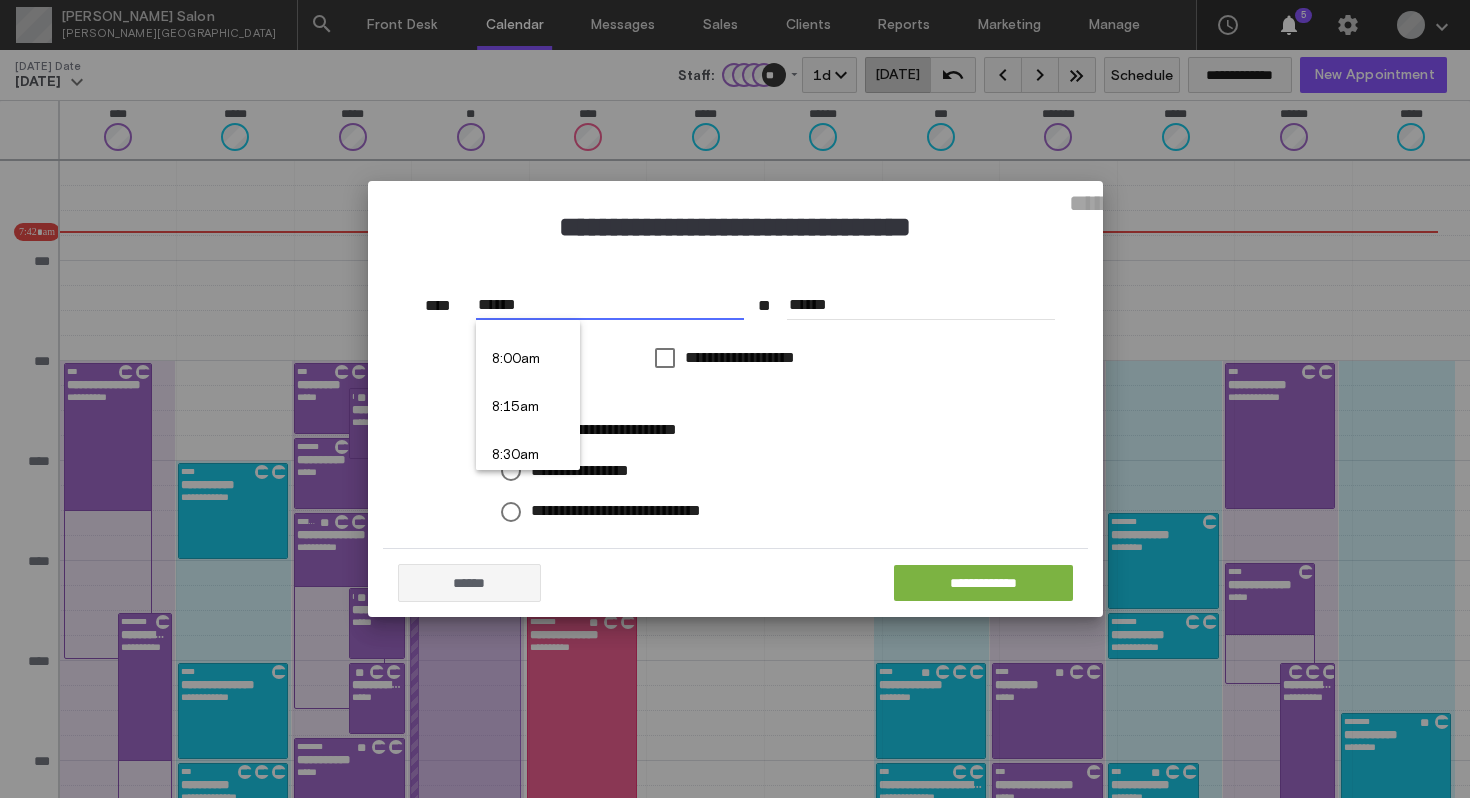 type on "******" 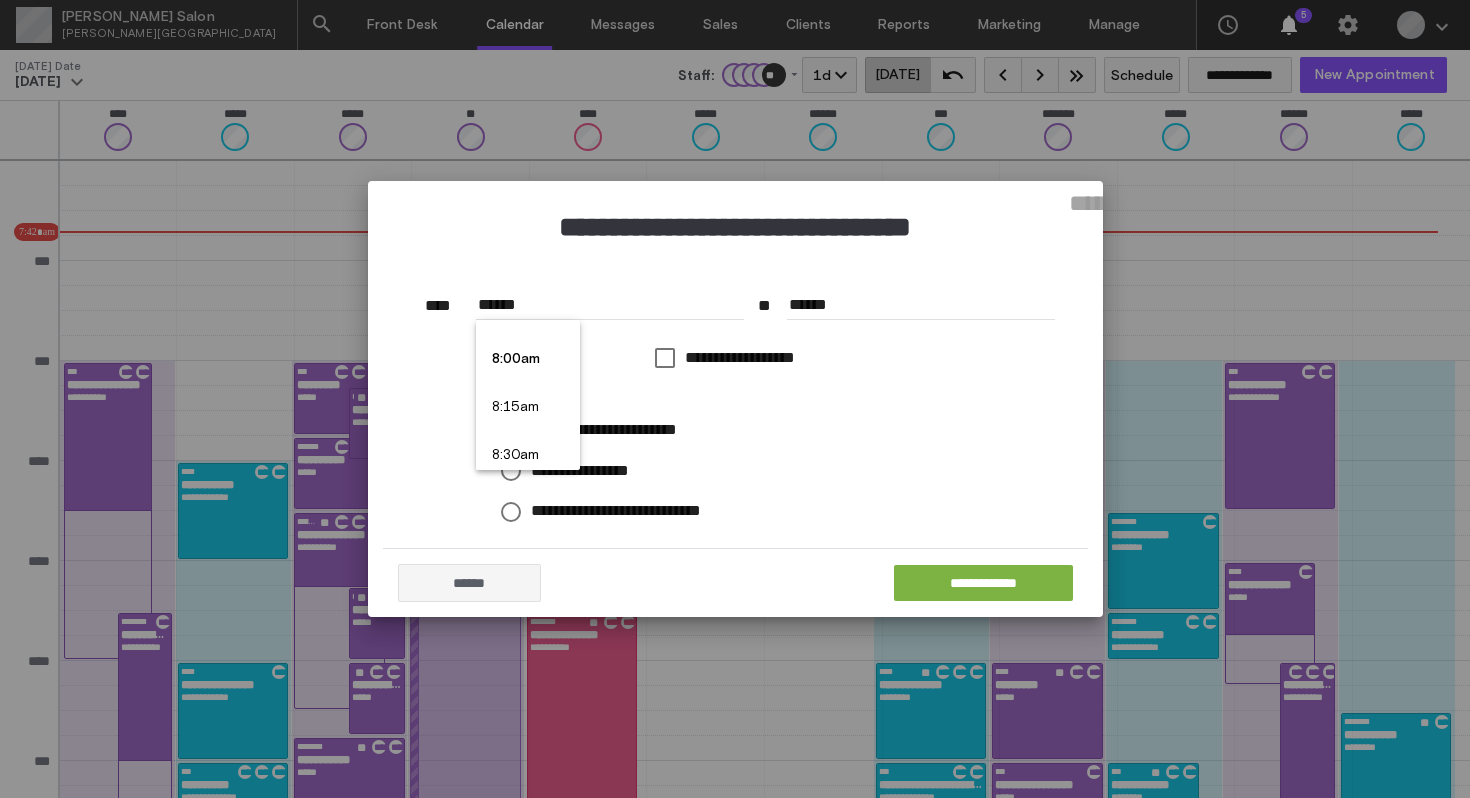 click on "8:00am" at bounding box center (528, 360) 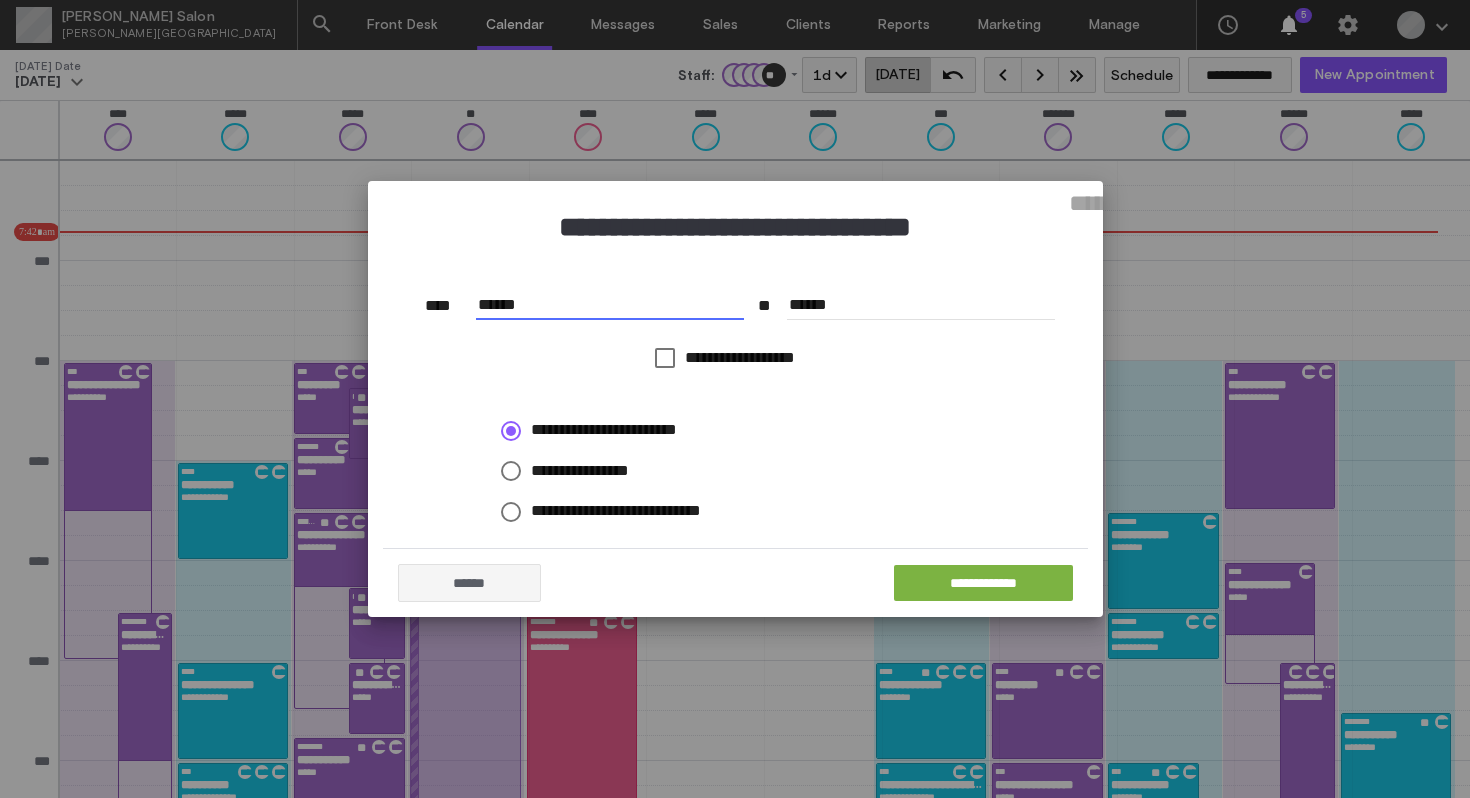 click on "******" at bounding box center (921, 305) 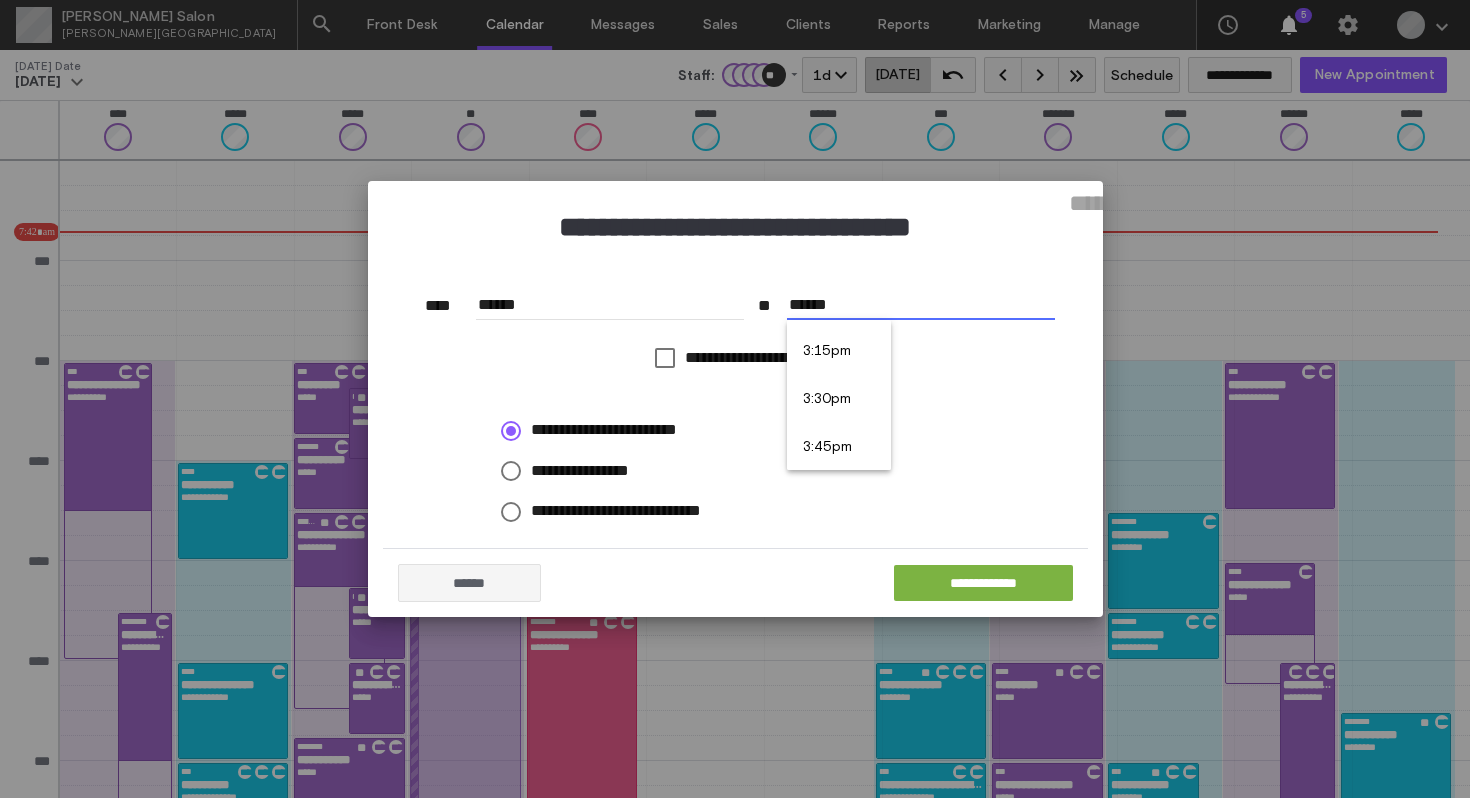 scroll, scrollTop: 2915, scrollLeft: 0, axis: vertical 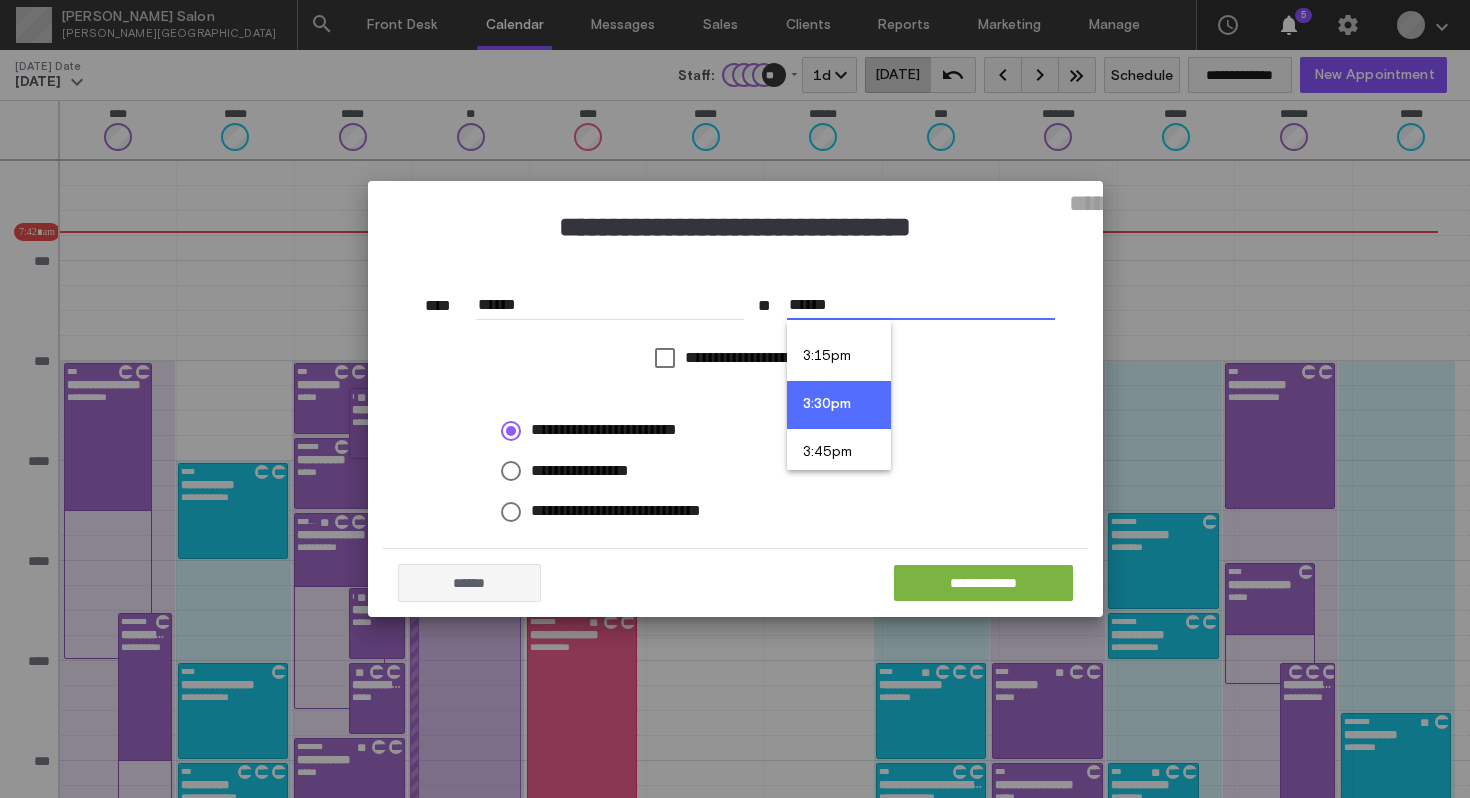 type on "******" 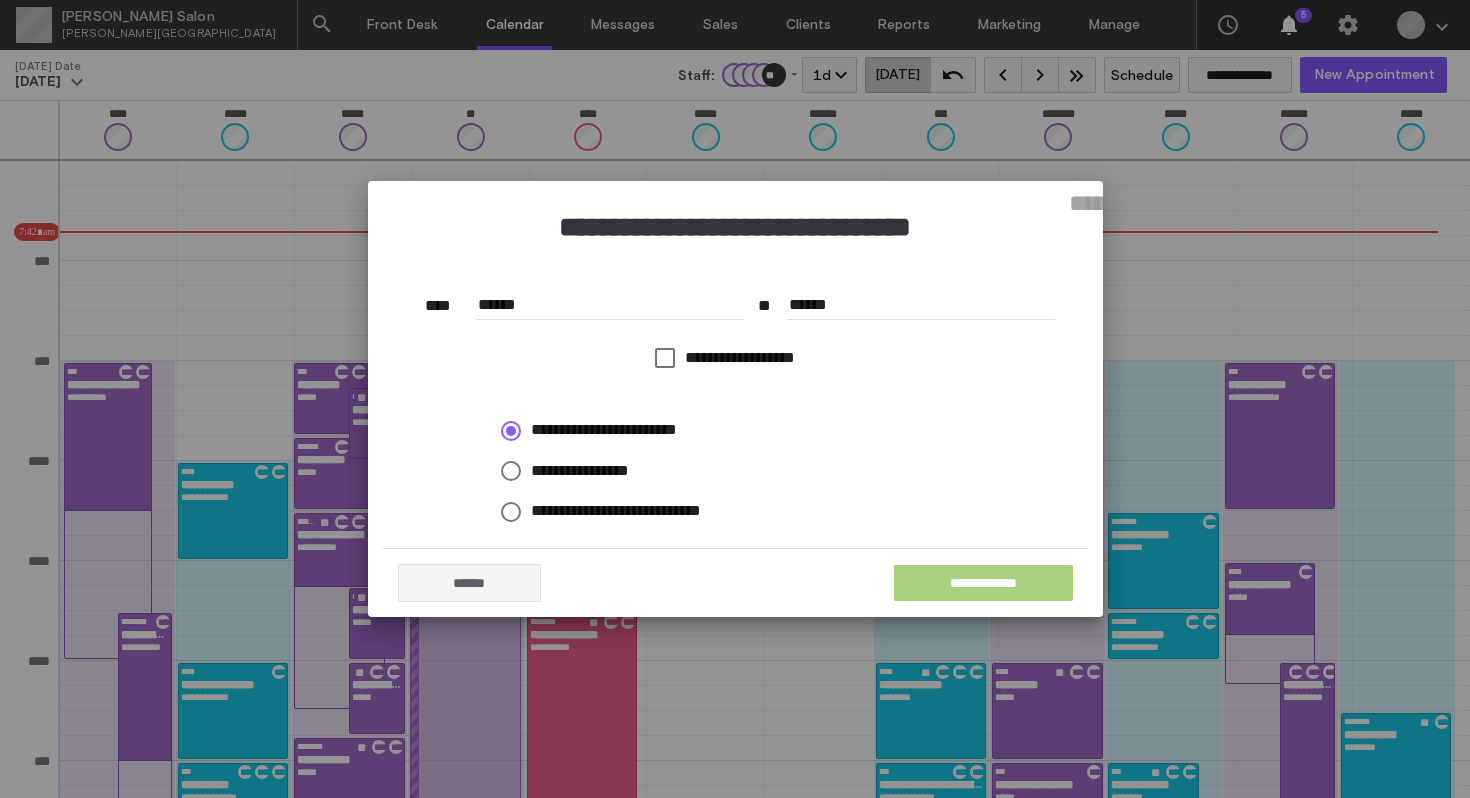 click on "**********" at bounding box center [983, 583] 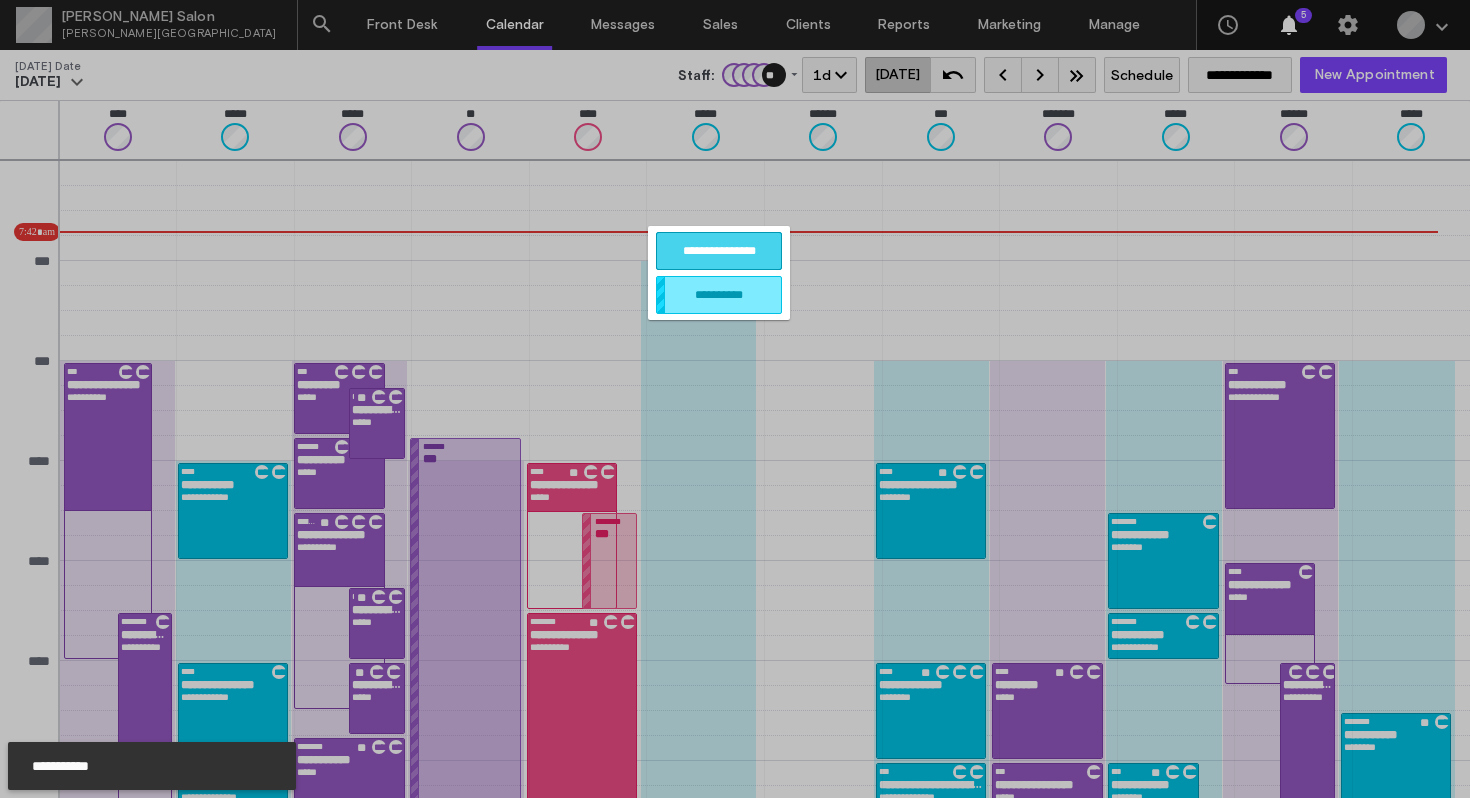 click on "**********" at bounding box center [719, 251] 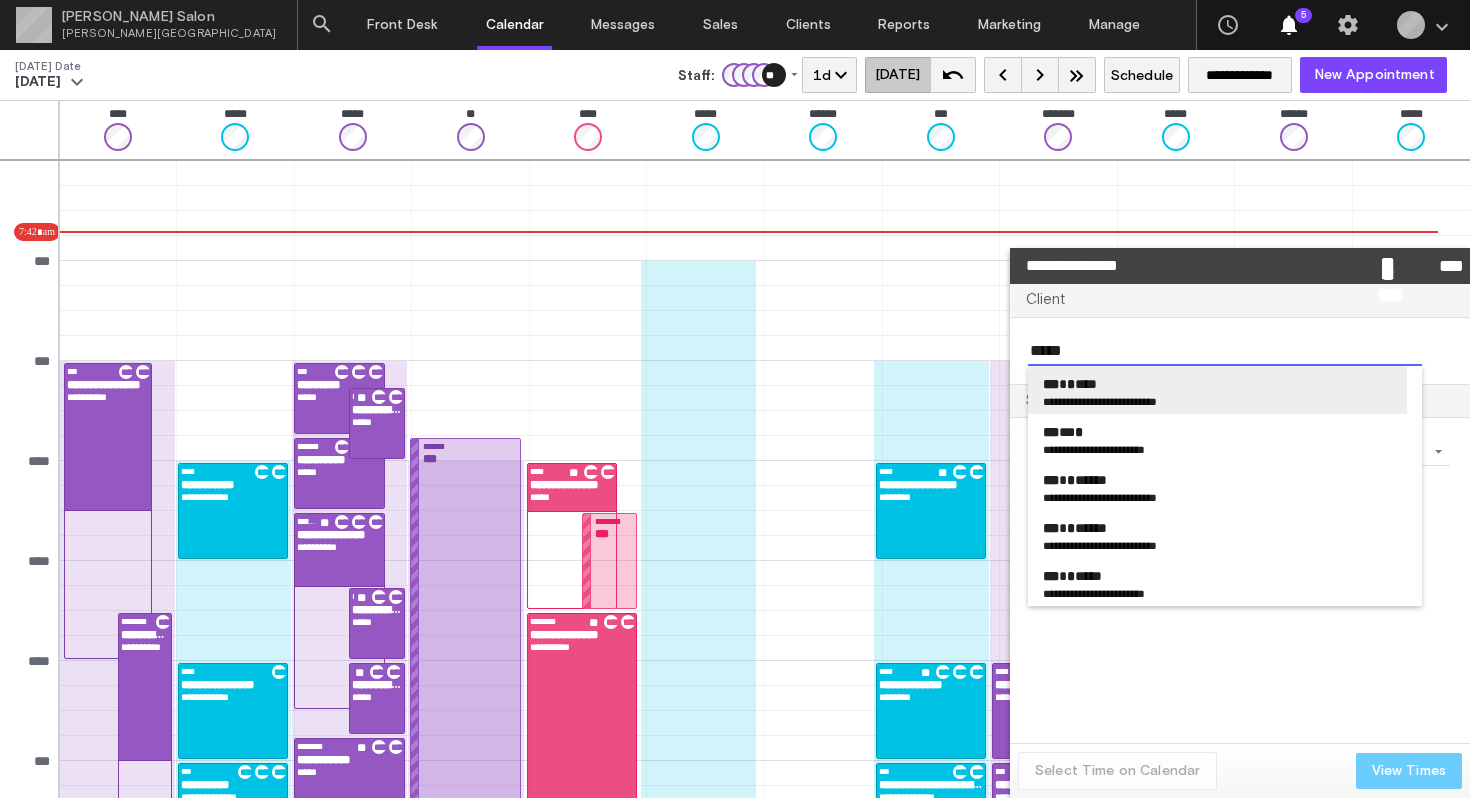 click on "***   * ****" at bounding box center (1070, 384) 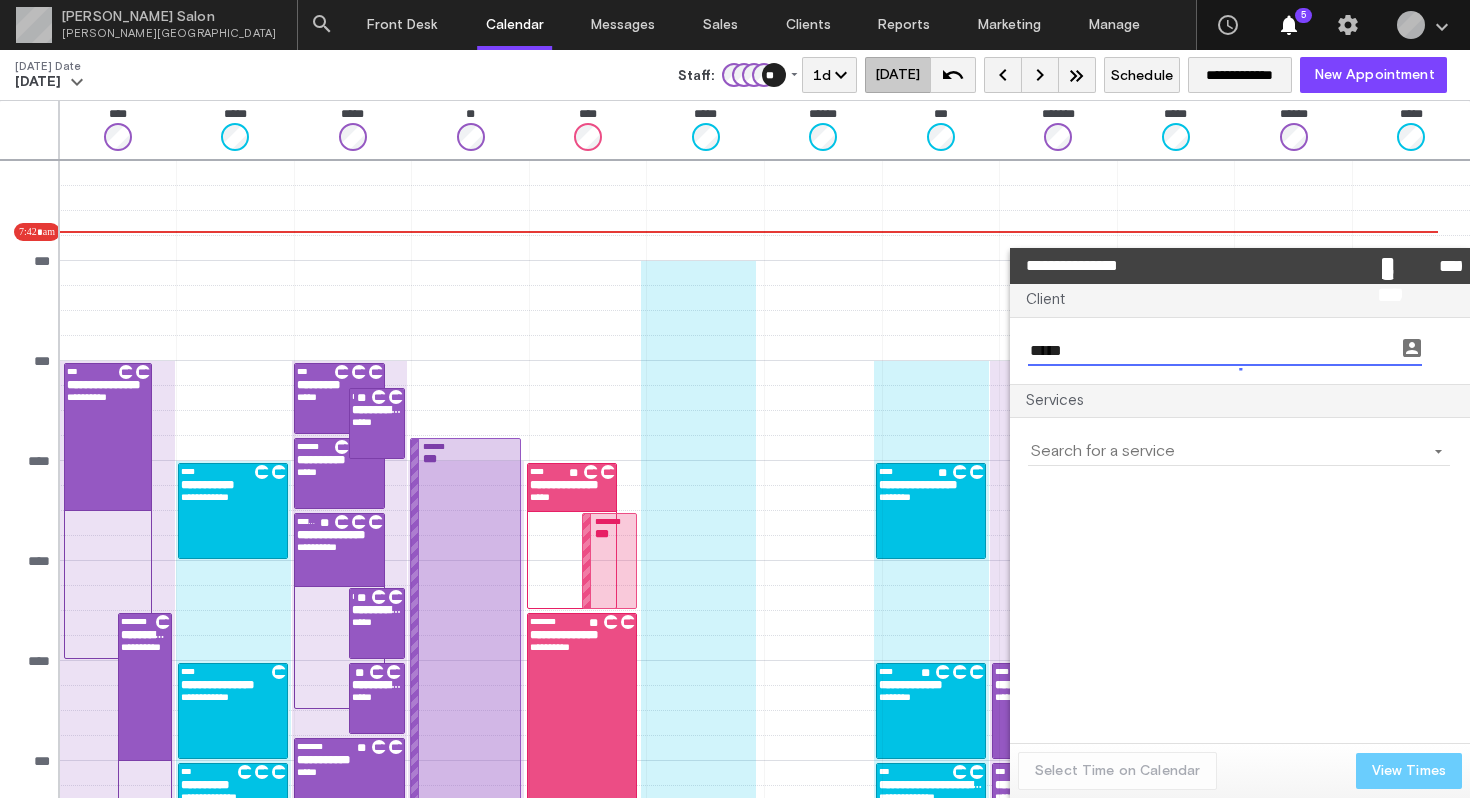 type on "*********" 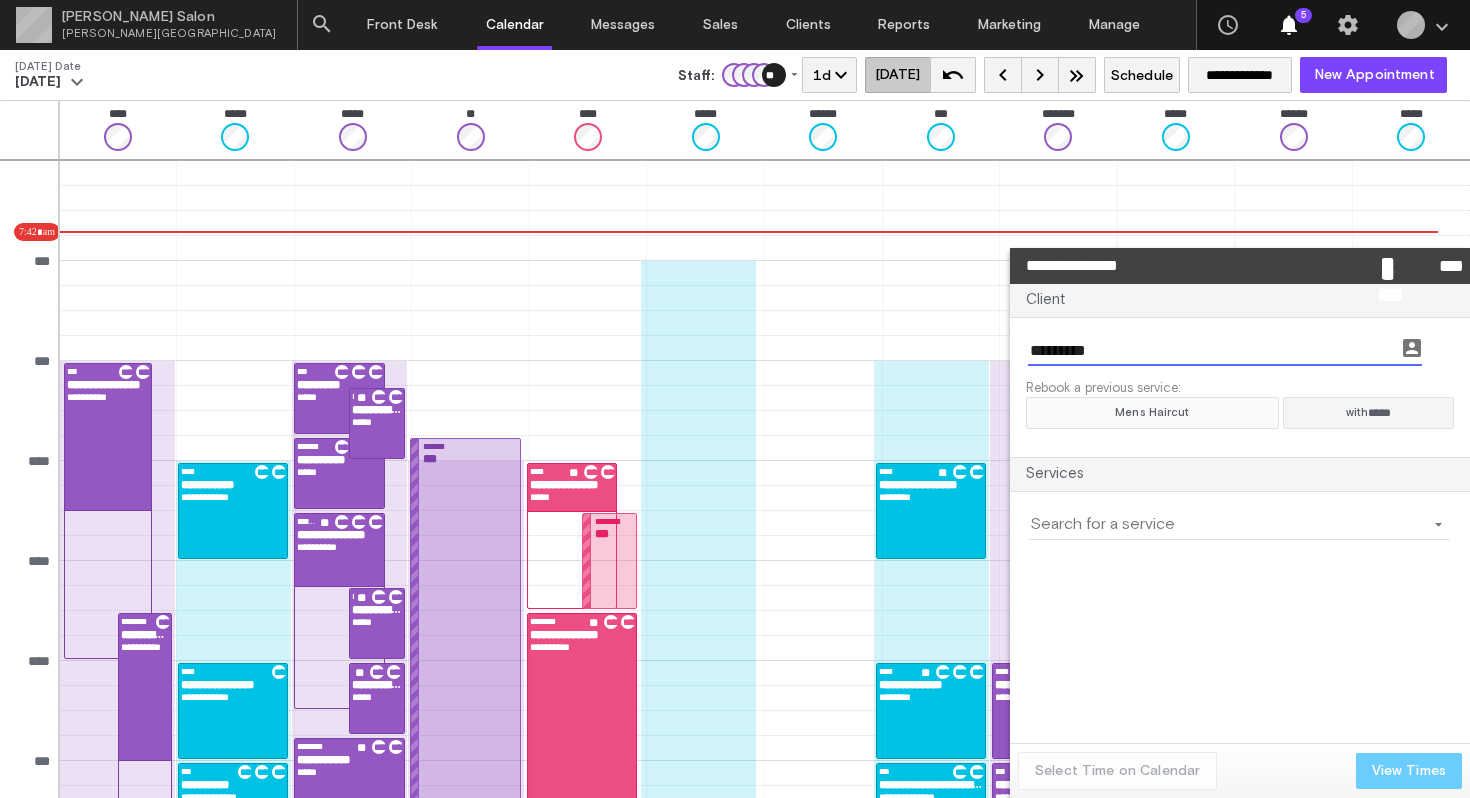 click on "Mens Haircut" 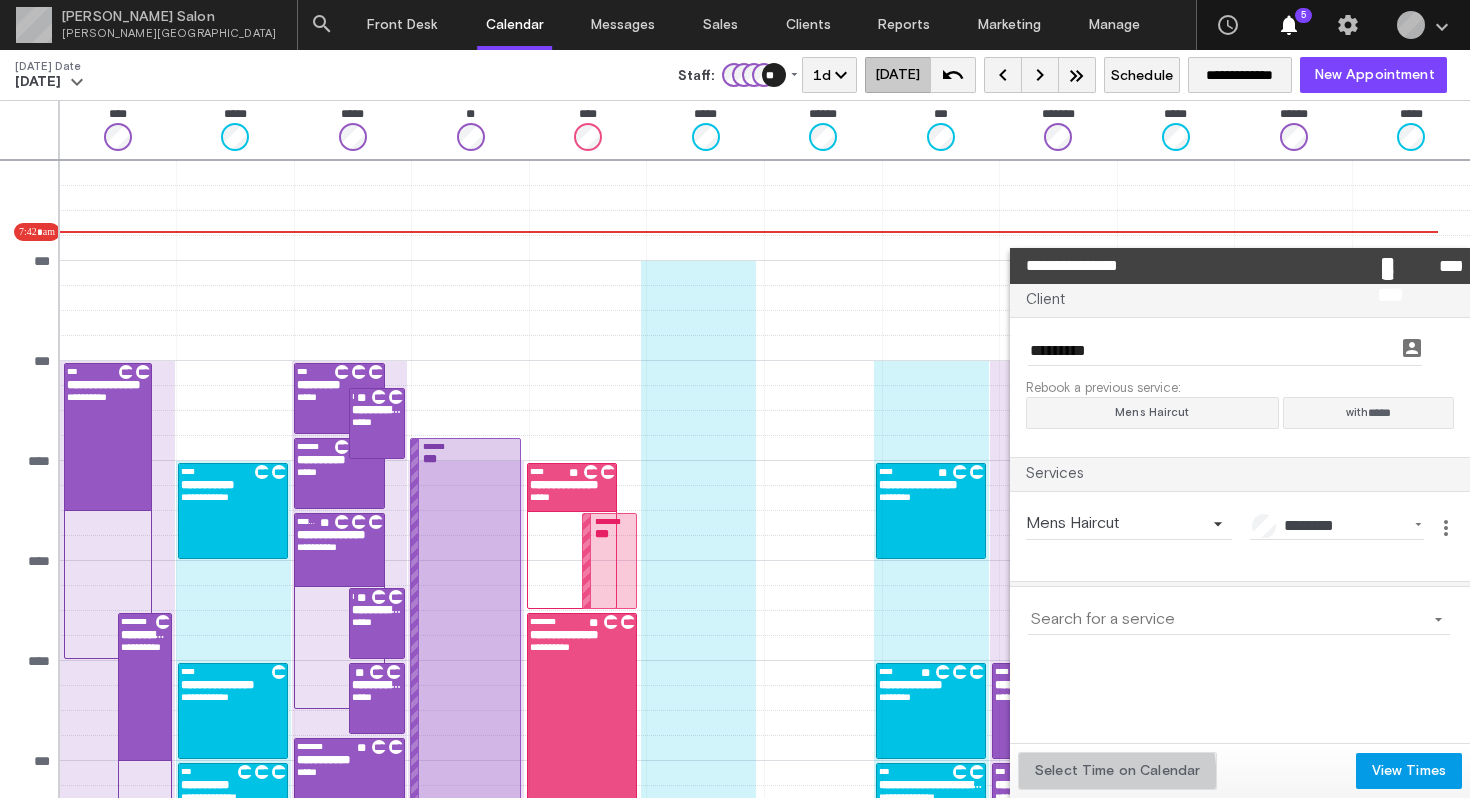 click on "Select Time on Calendar" 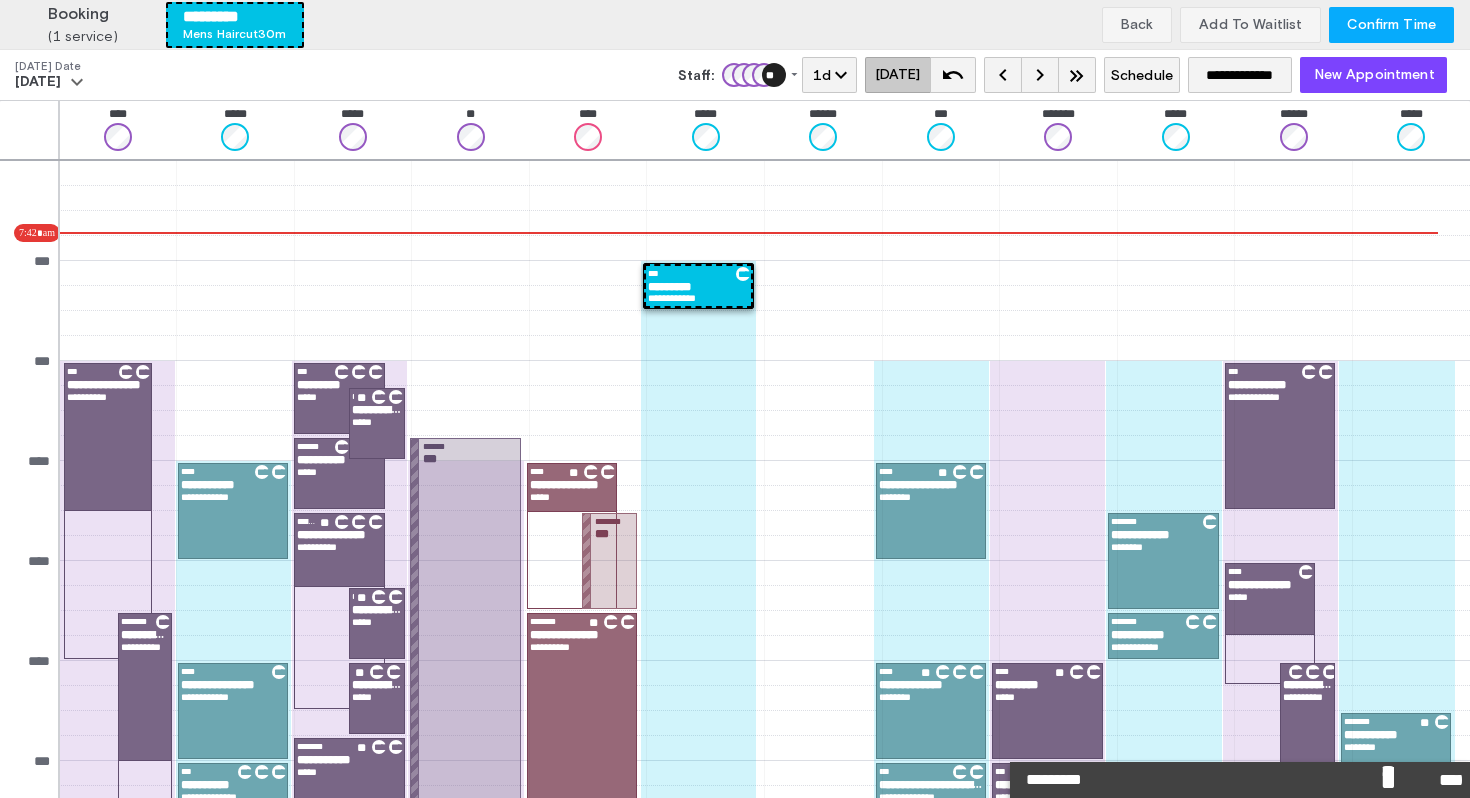 click on "Confirm Time" at bounding box center [1391, 25] 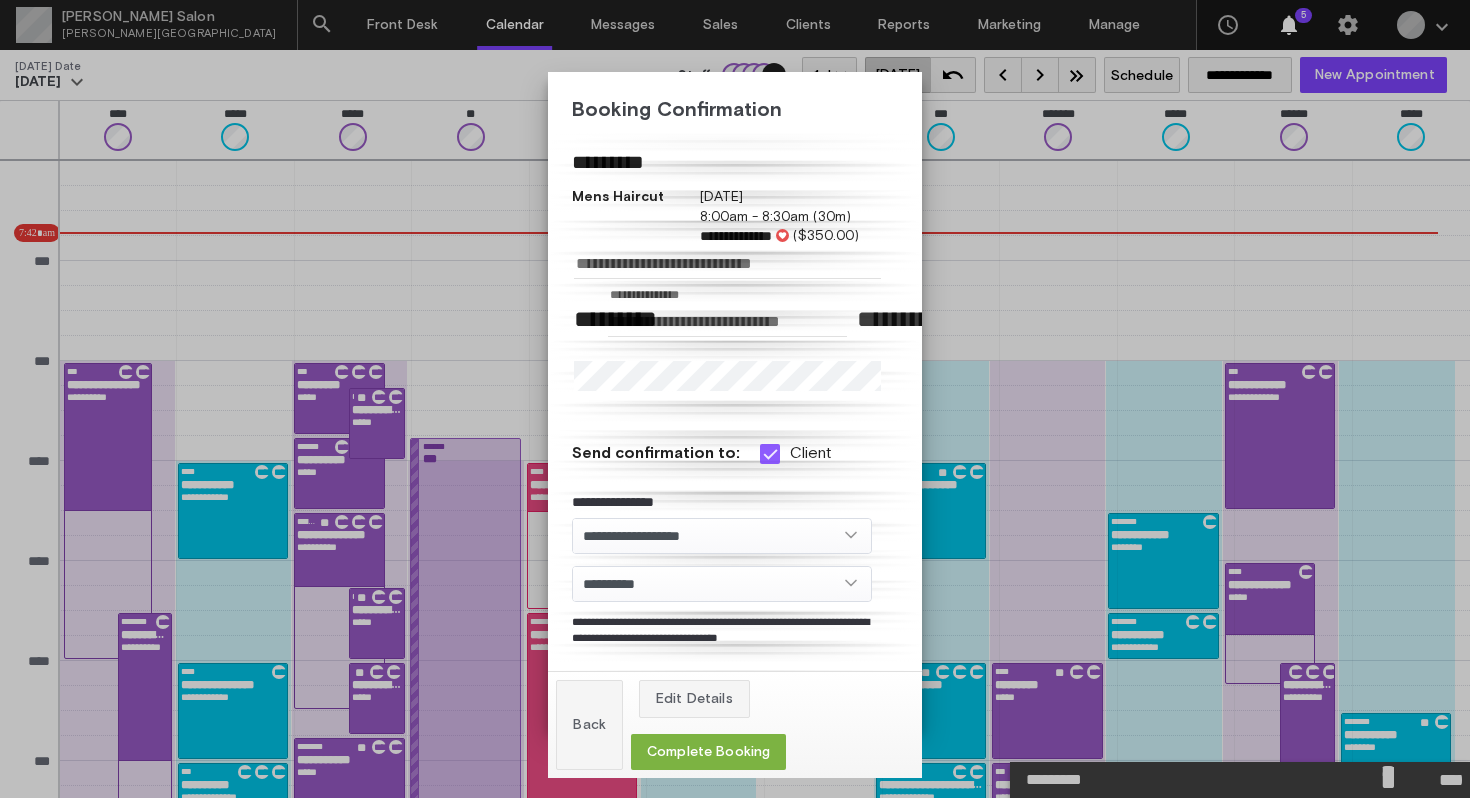 click on "Edit Details     Complete Booking" 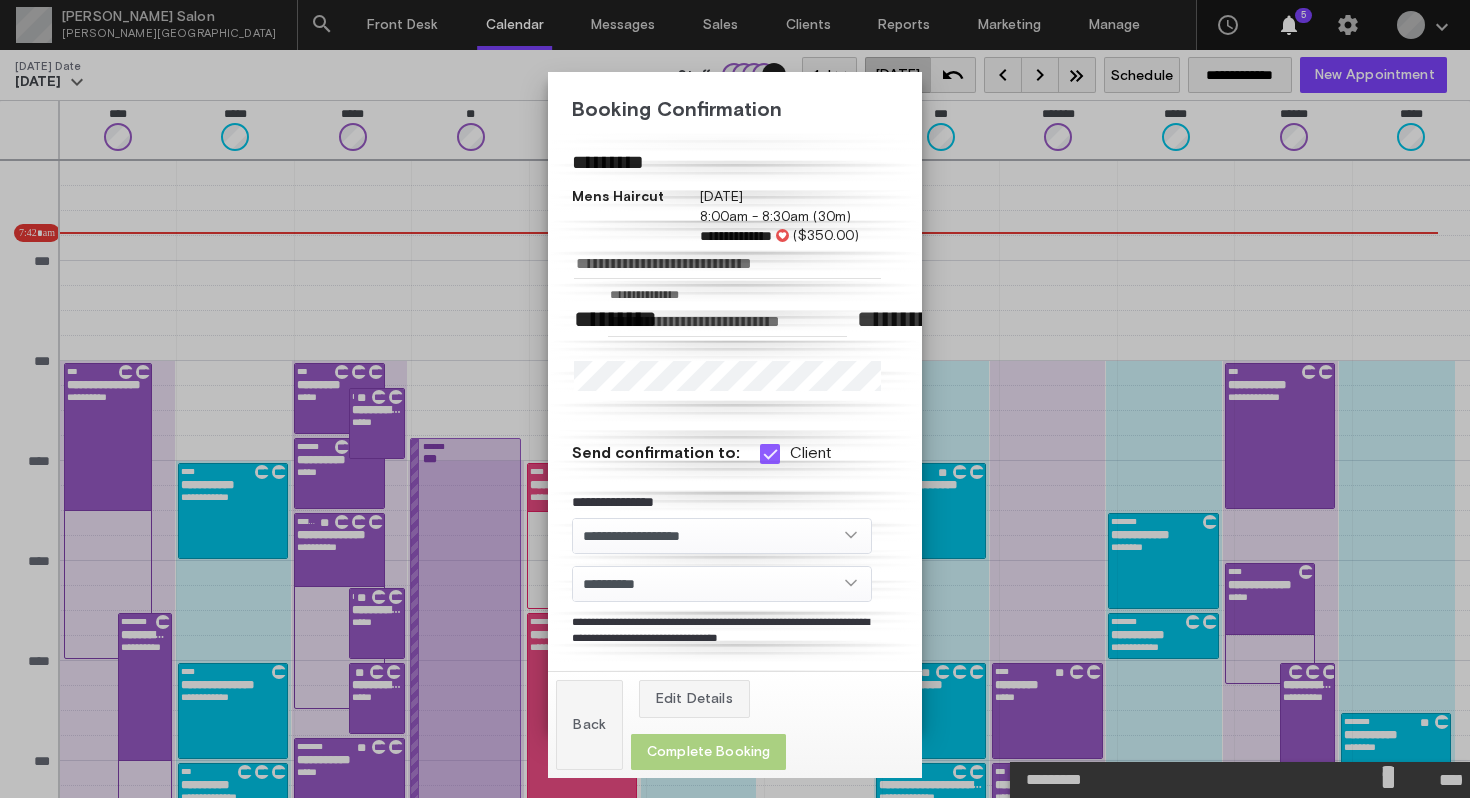 click on "Complete Booking" 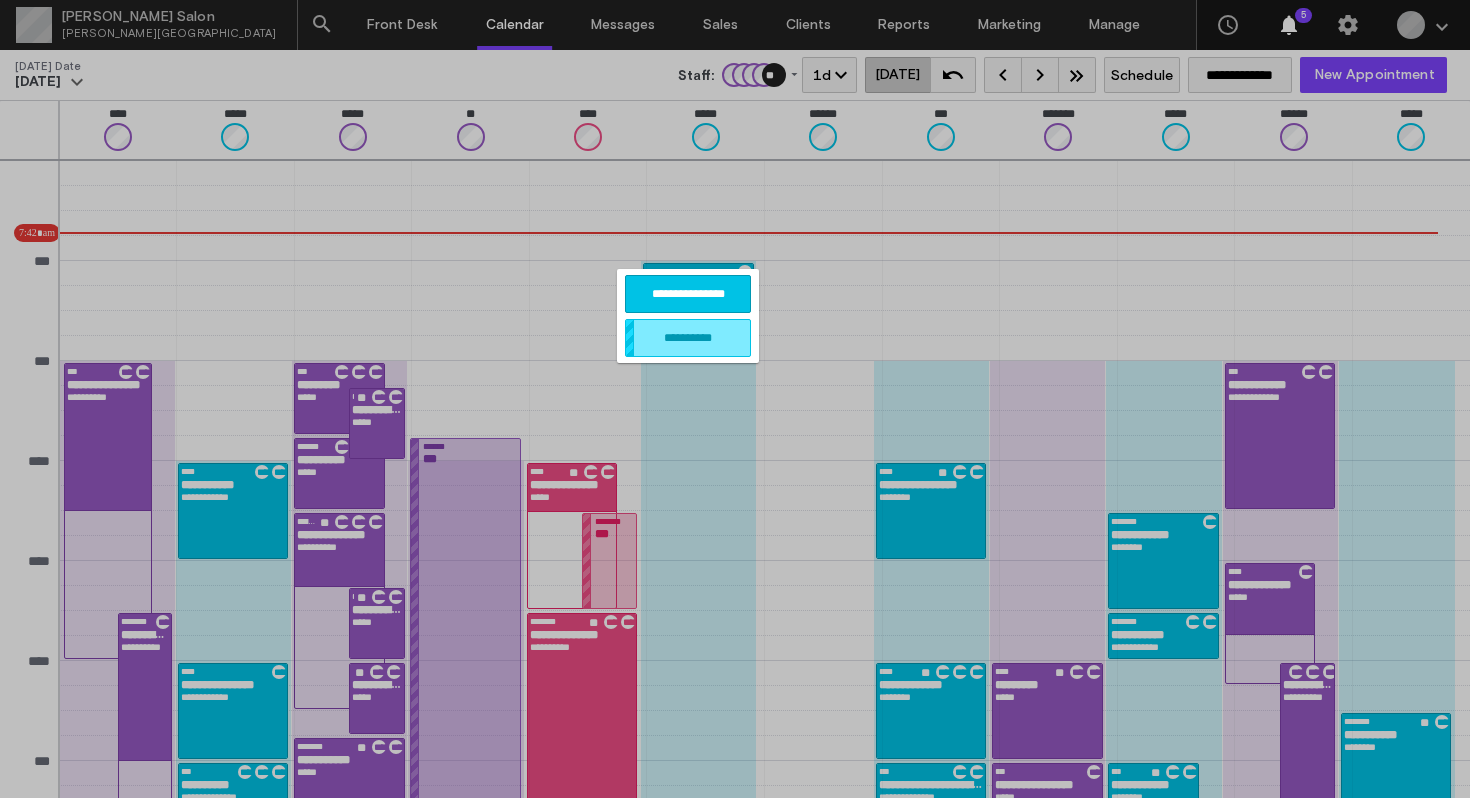 click on "**********" at bounding box center (688, 294) 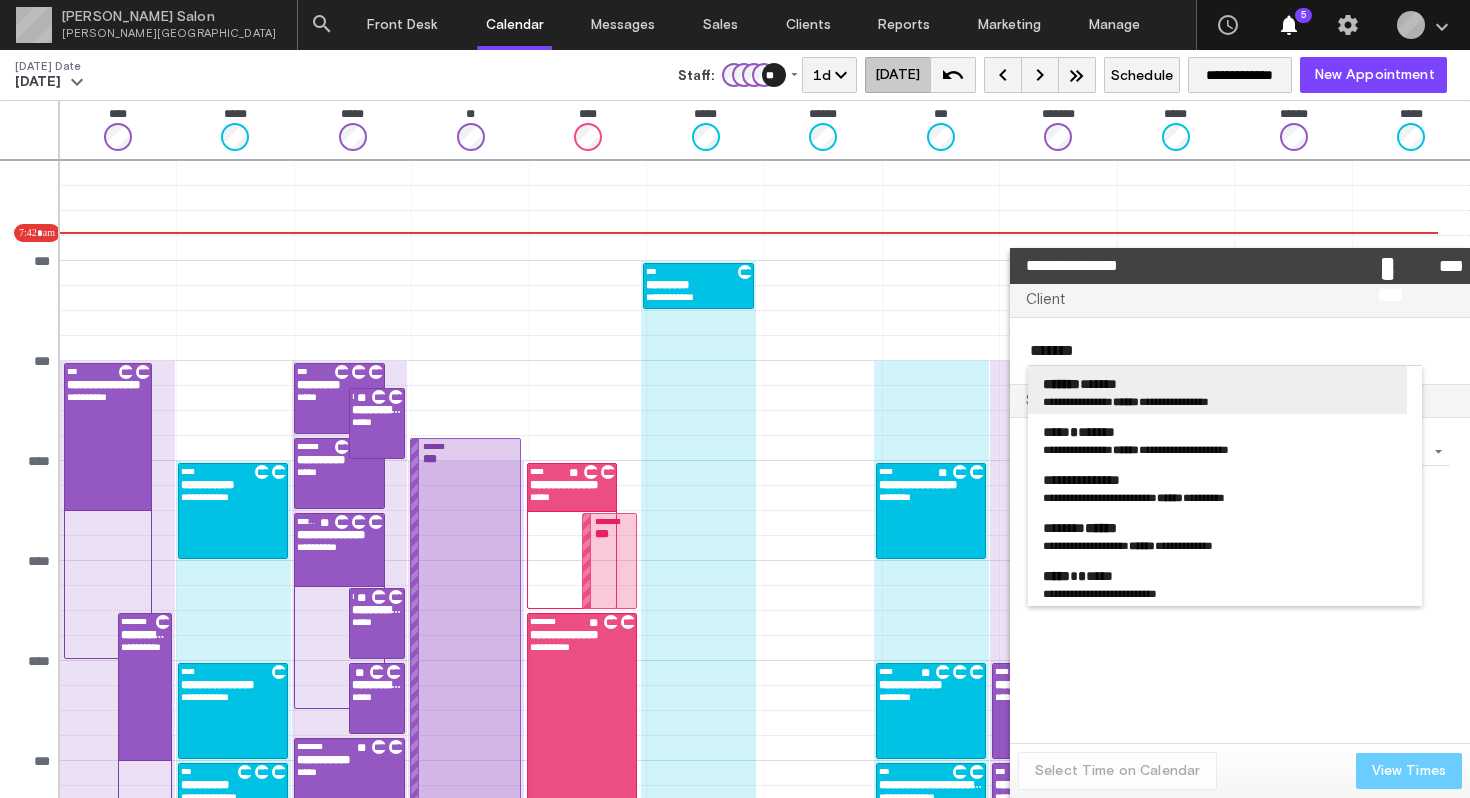 click on "******* *******" at bounding box center (1217, 384) 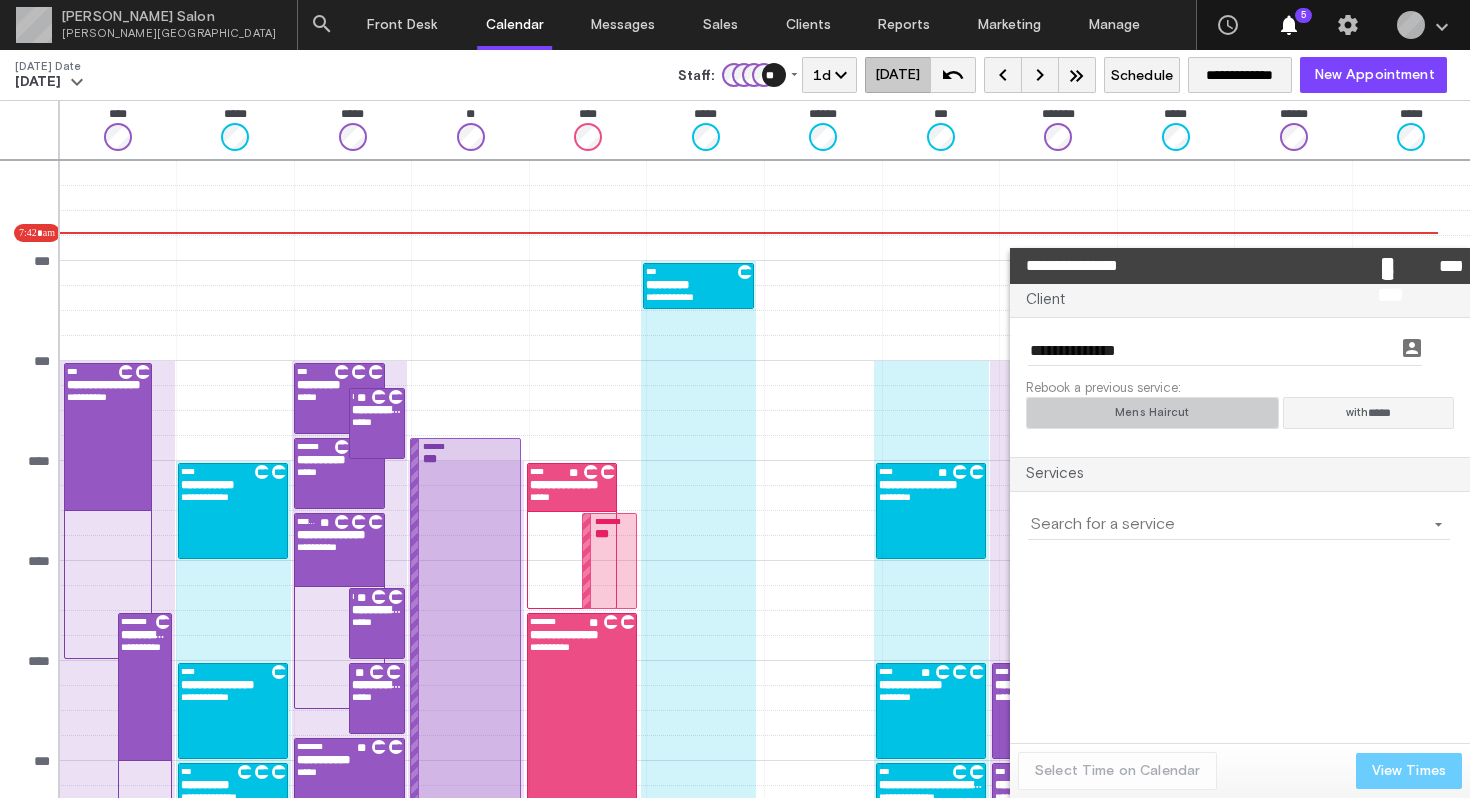 click on "Mens Haircut" 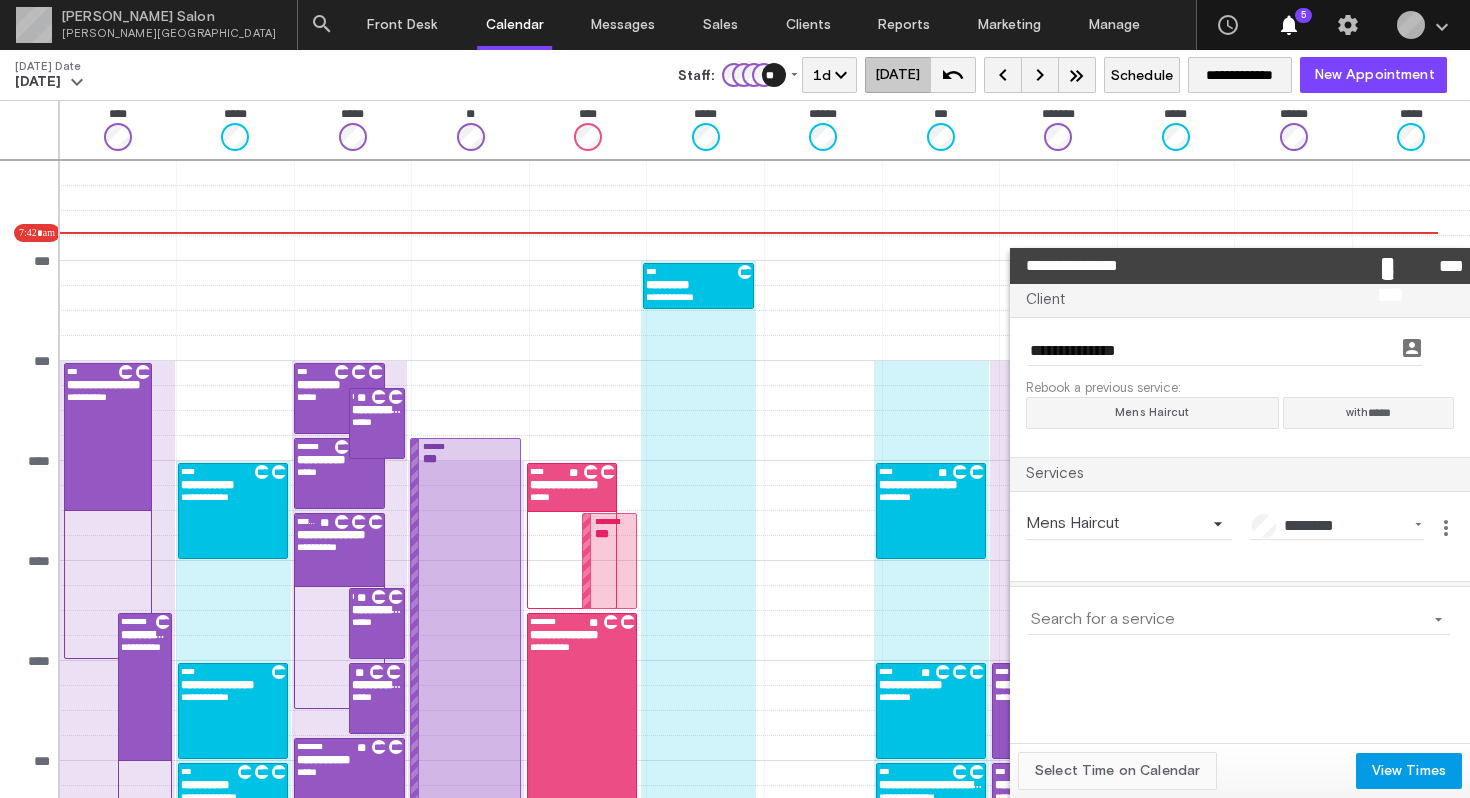 click on "Select Time on Calendar" 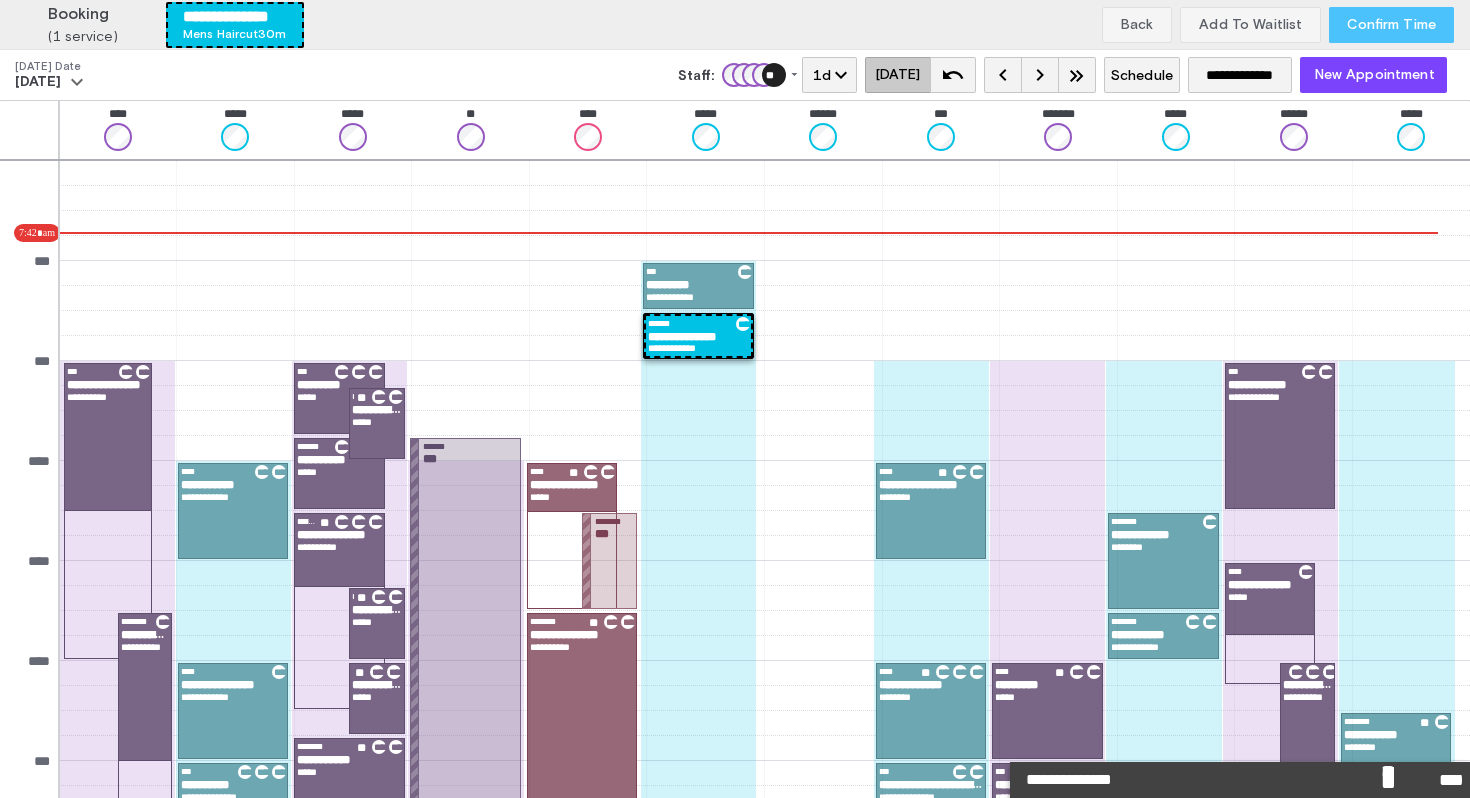click on "Confirm Time" at bounding box center [1391, 25] 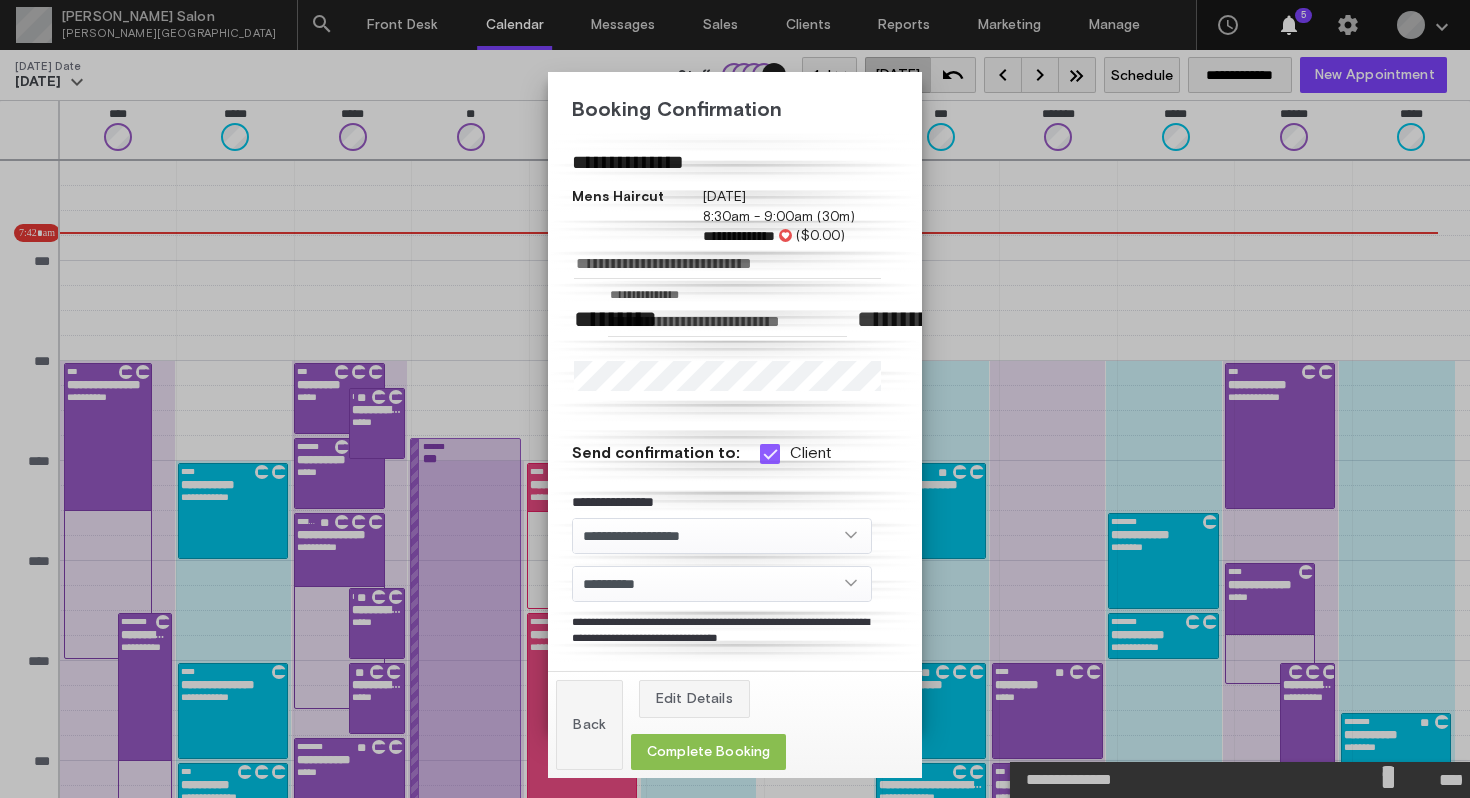 click on "Complete Booking" 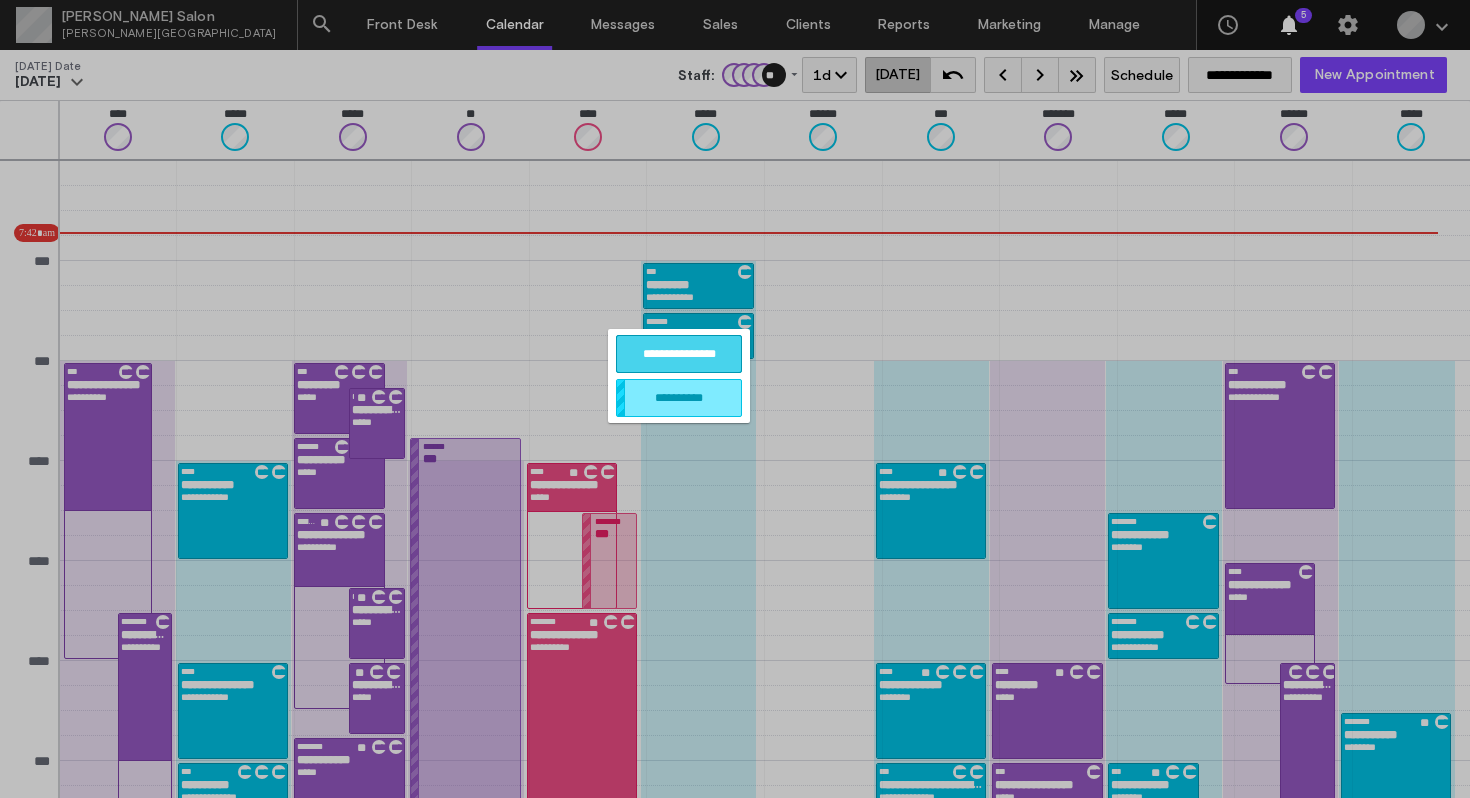 click on "**********" at bounding box center [679, 354] 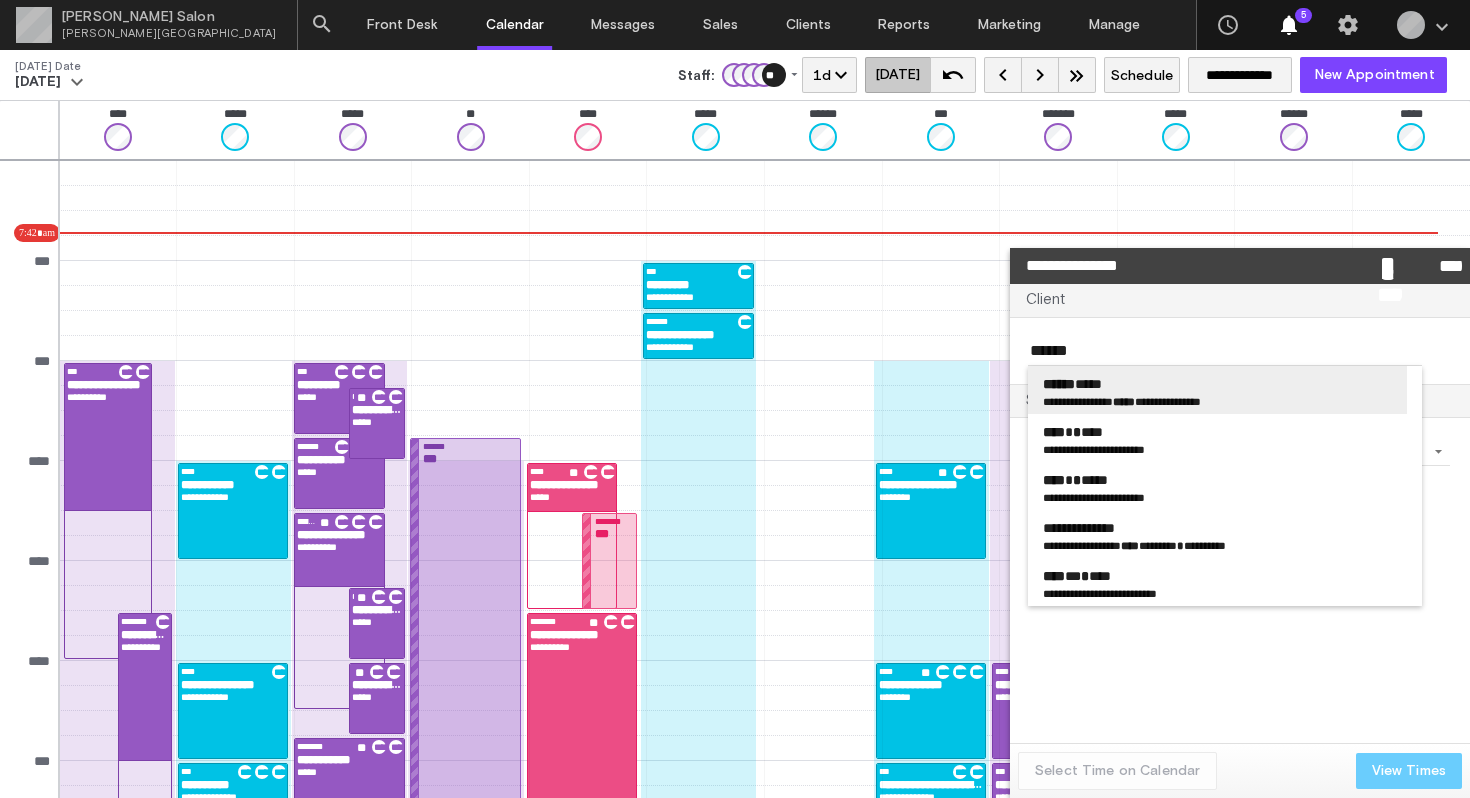 click on "**********" at bounding box center [1157, 401] 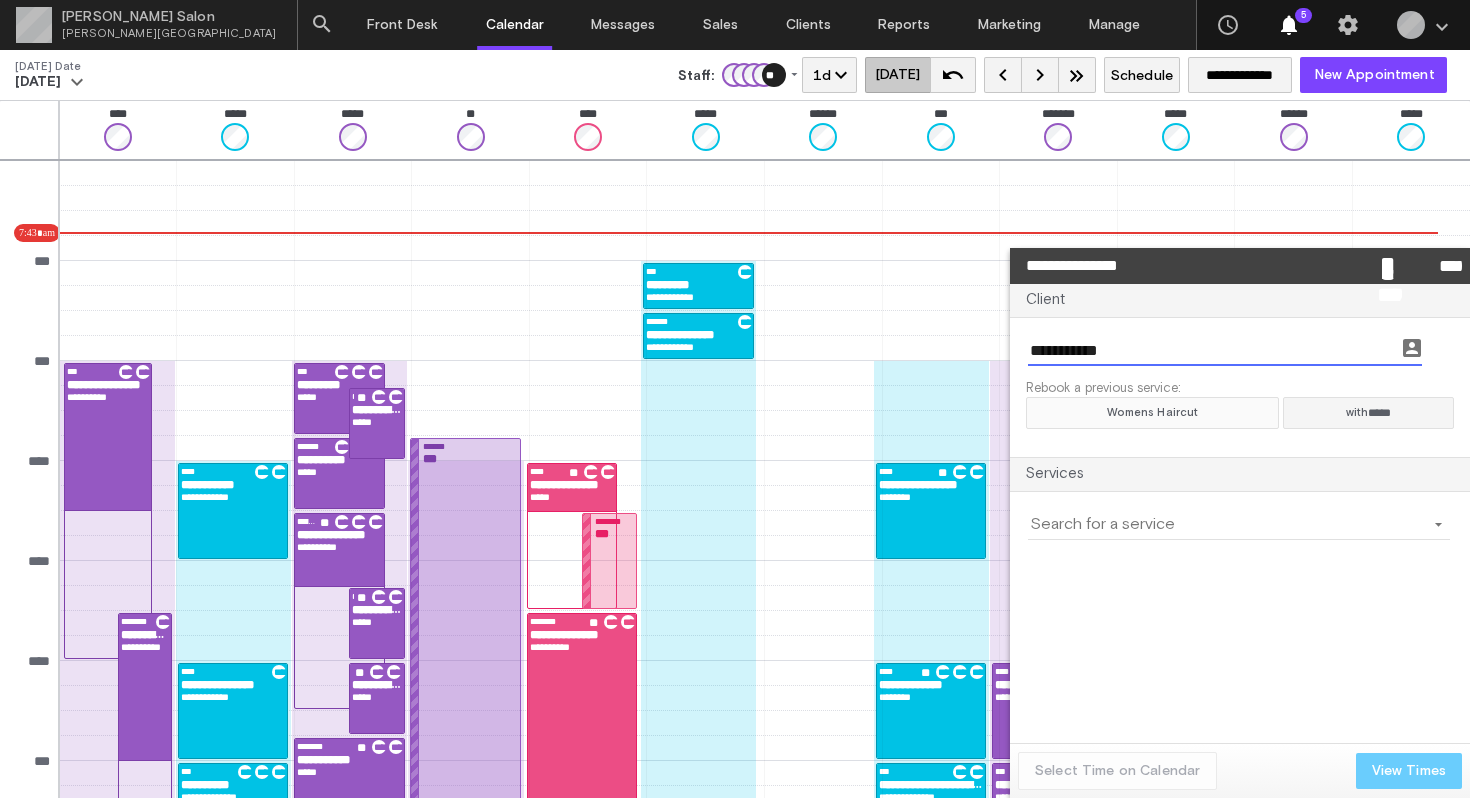 click on "Womens Haircut" 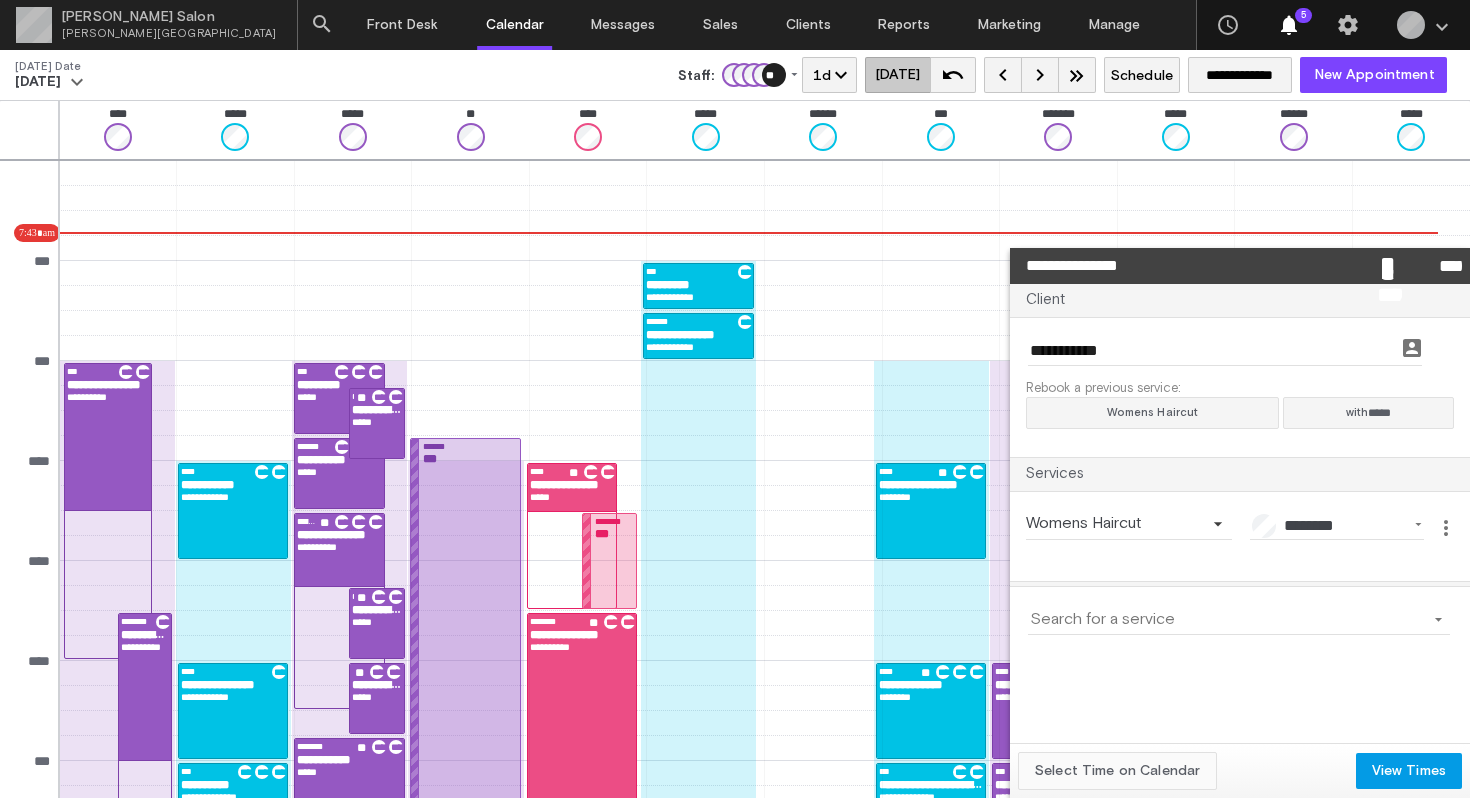 click on "Select Time on Calendar" 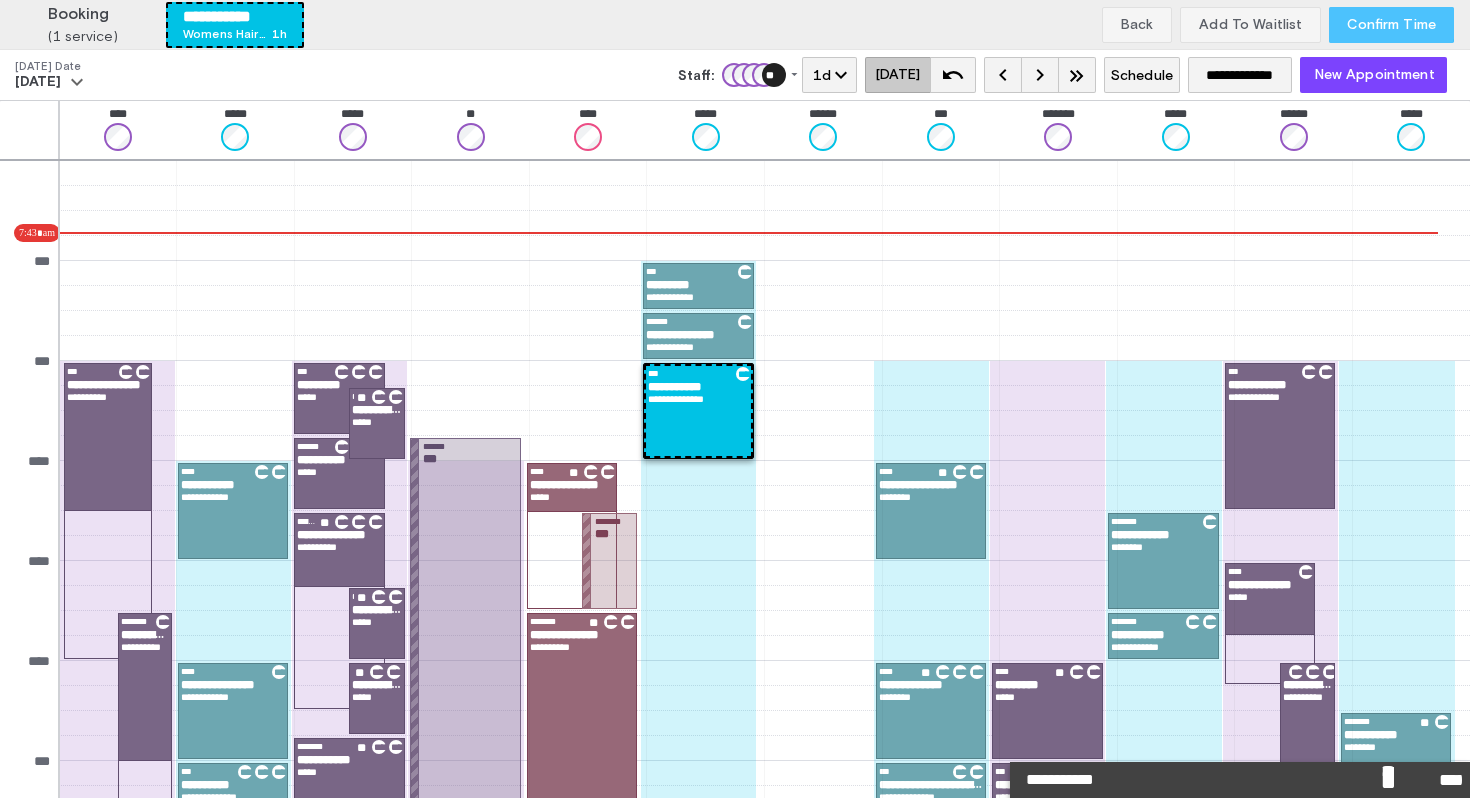 click on "Confirm Time" at bounding box center [1391, 25] 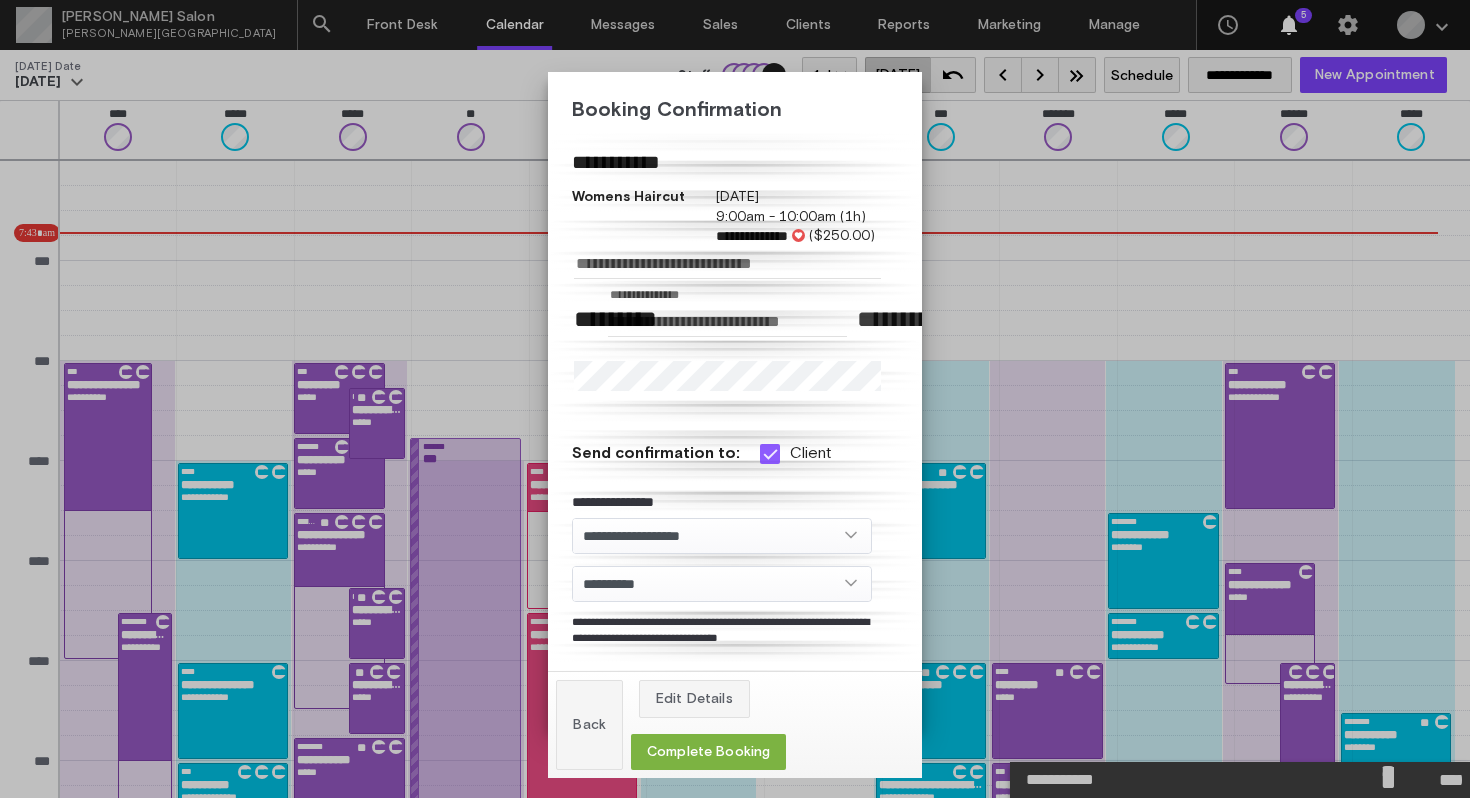 click at bounding box center (770, 454) 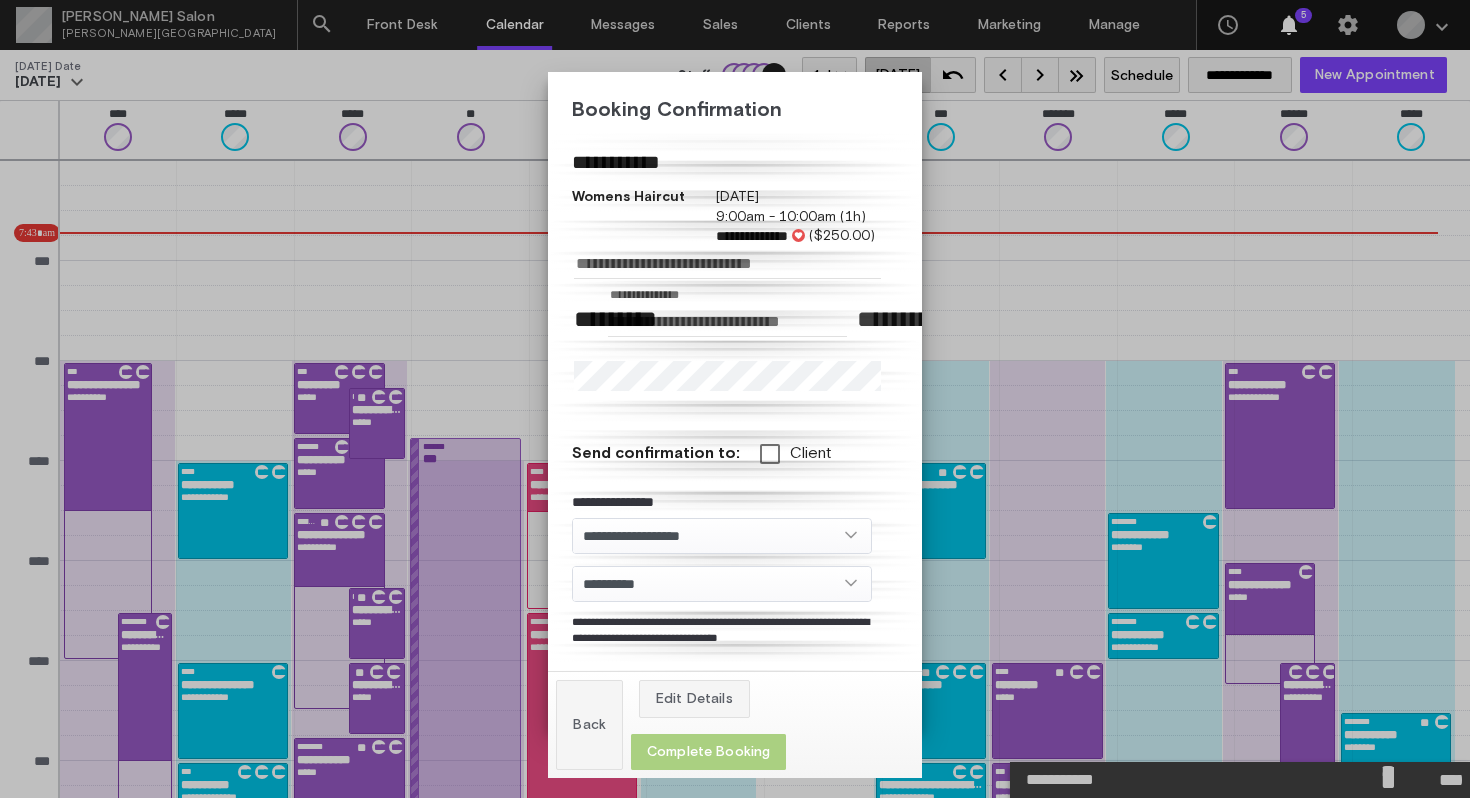 click on "Complete Booking" 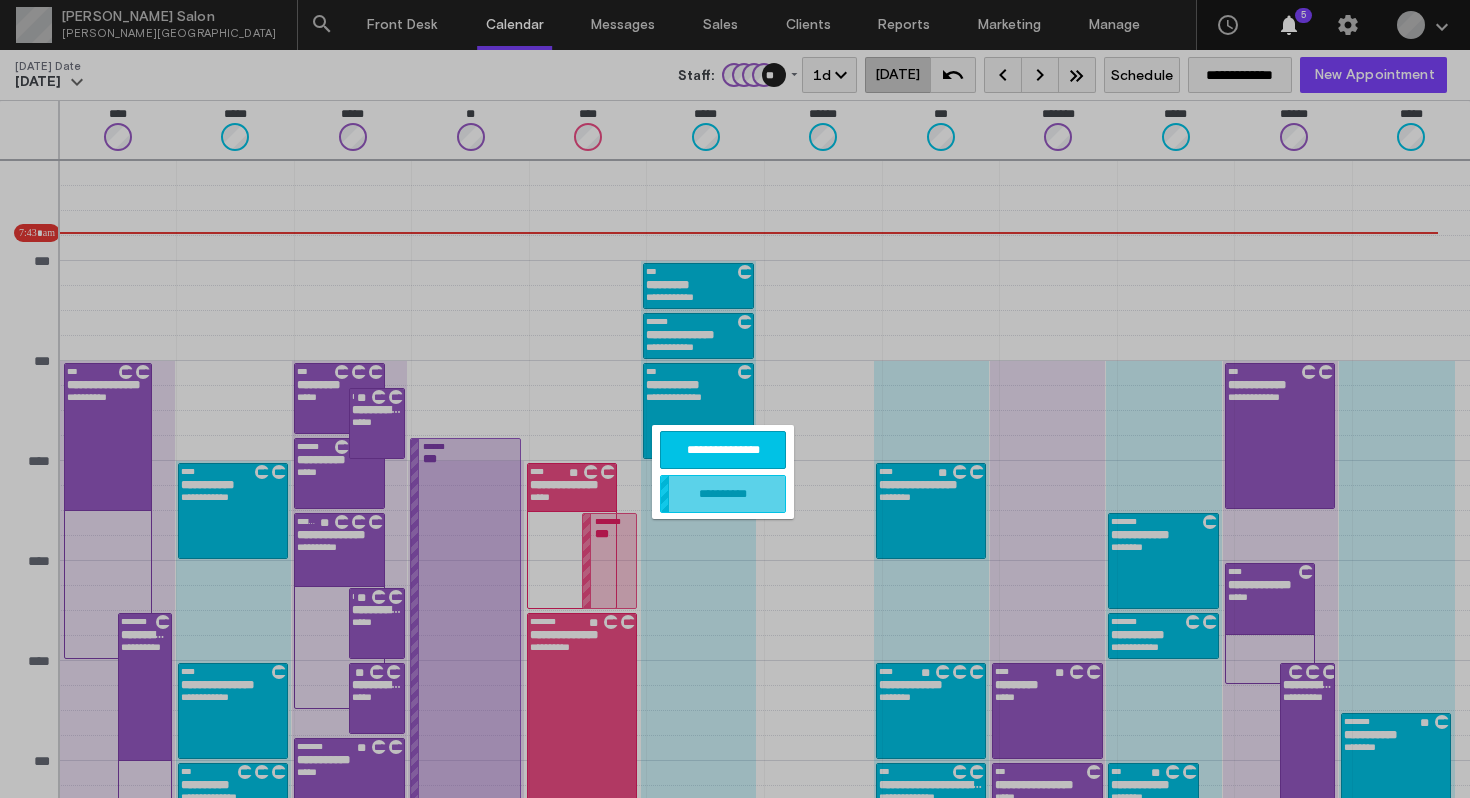 click on "**********" at bounding box center [723, 494] 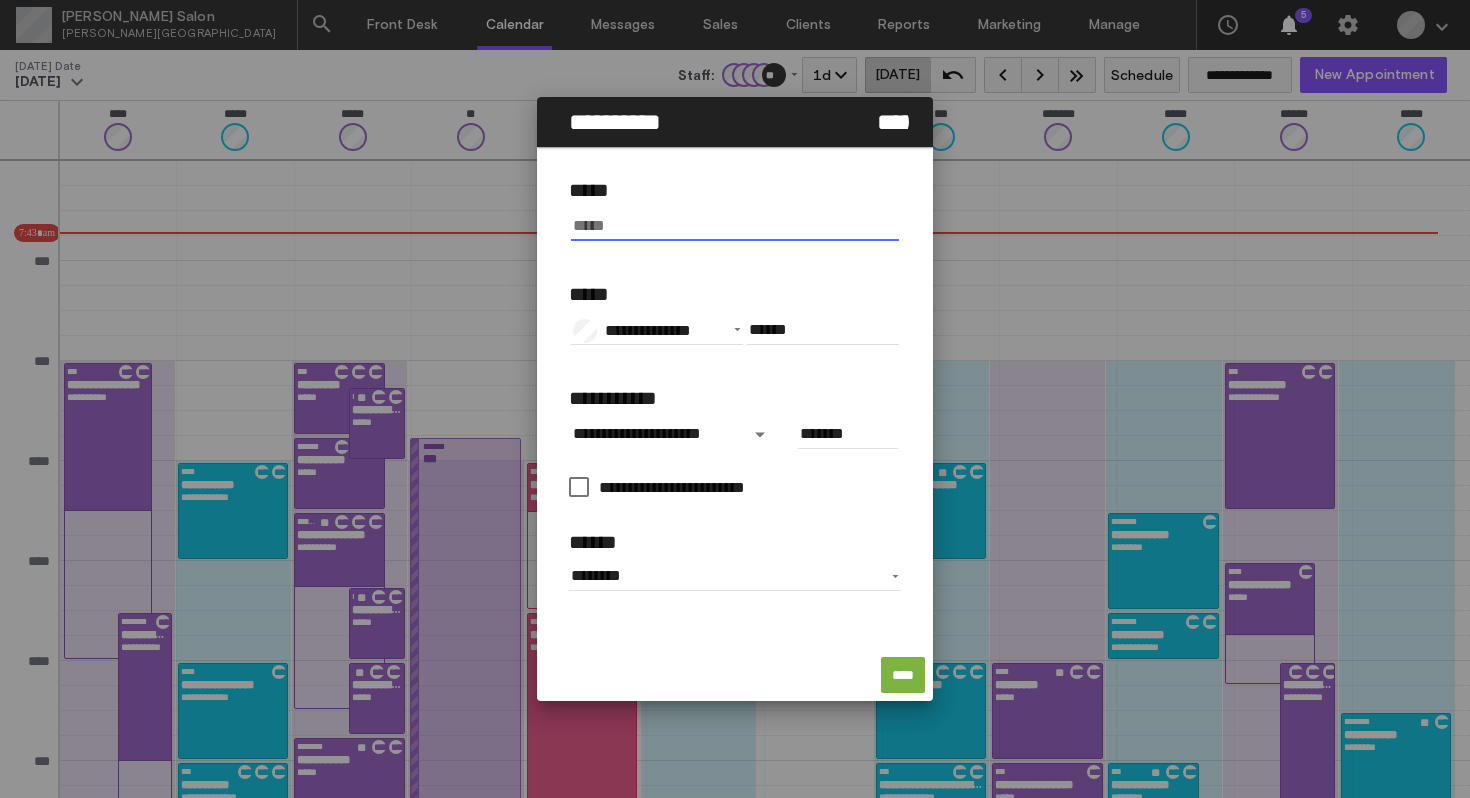 click at bounding box center [734, 226] 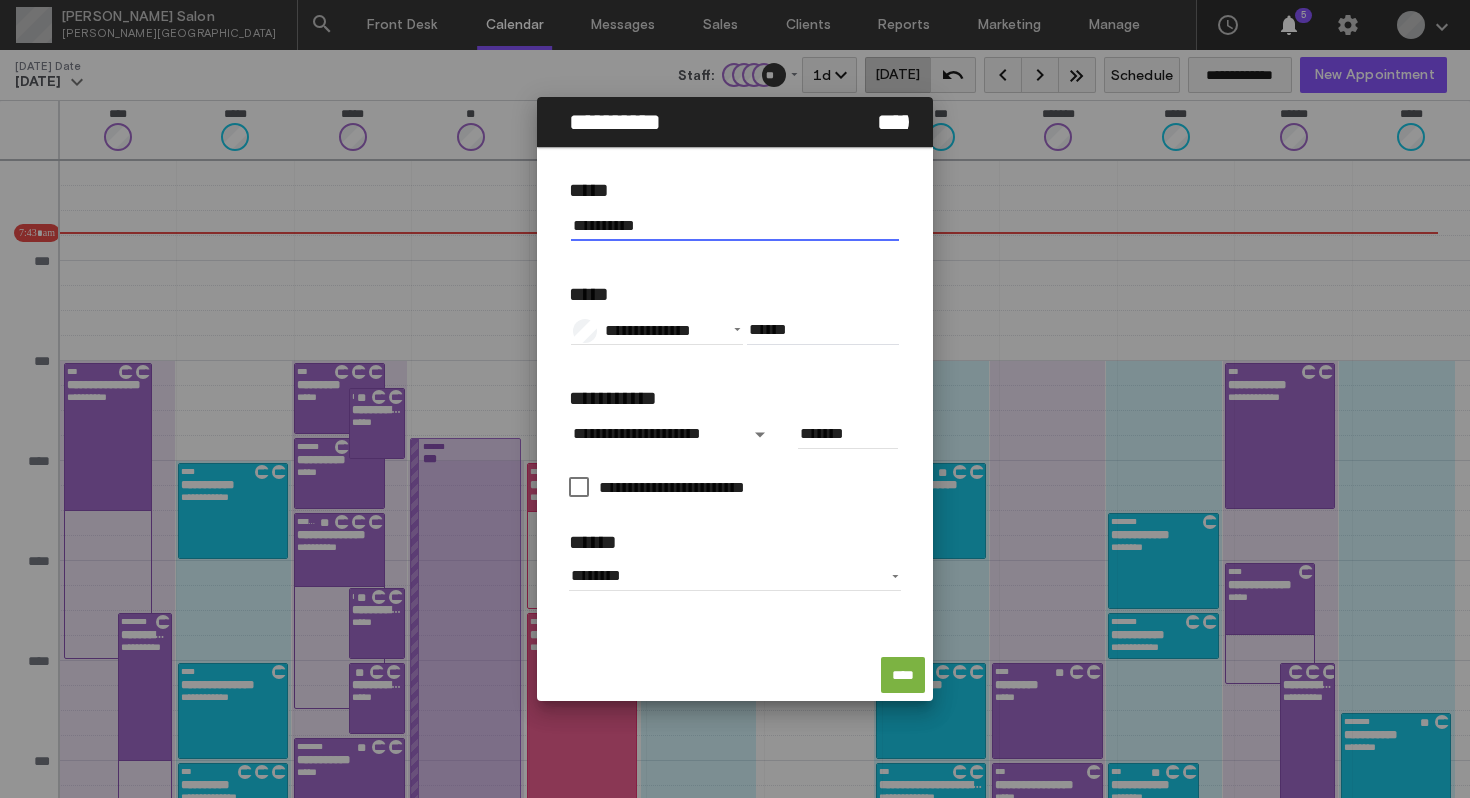 type on "**********" 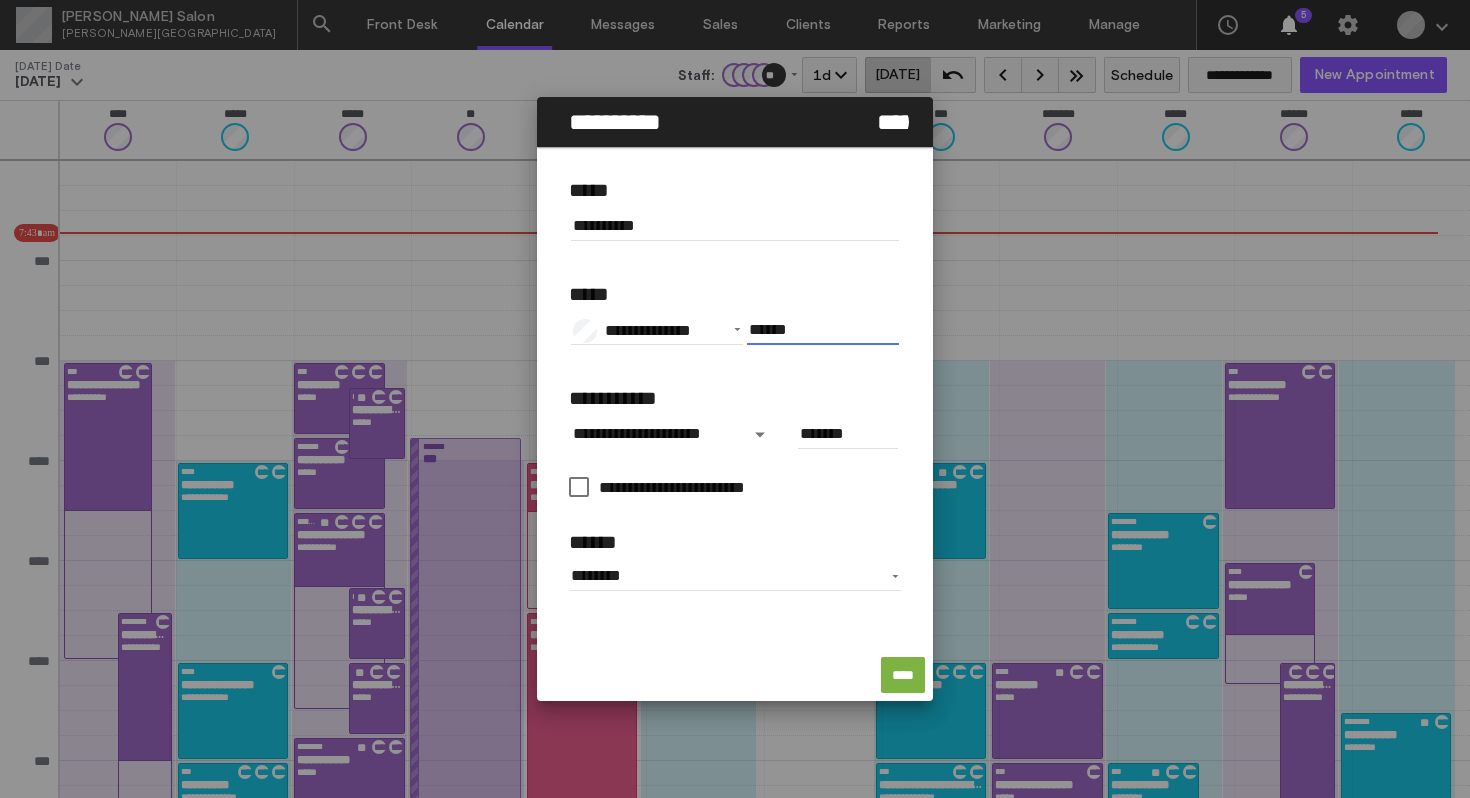 click on "******" at bounding box center [823, 330] 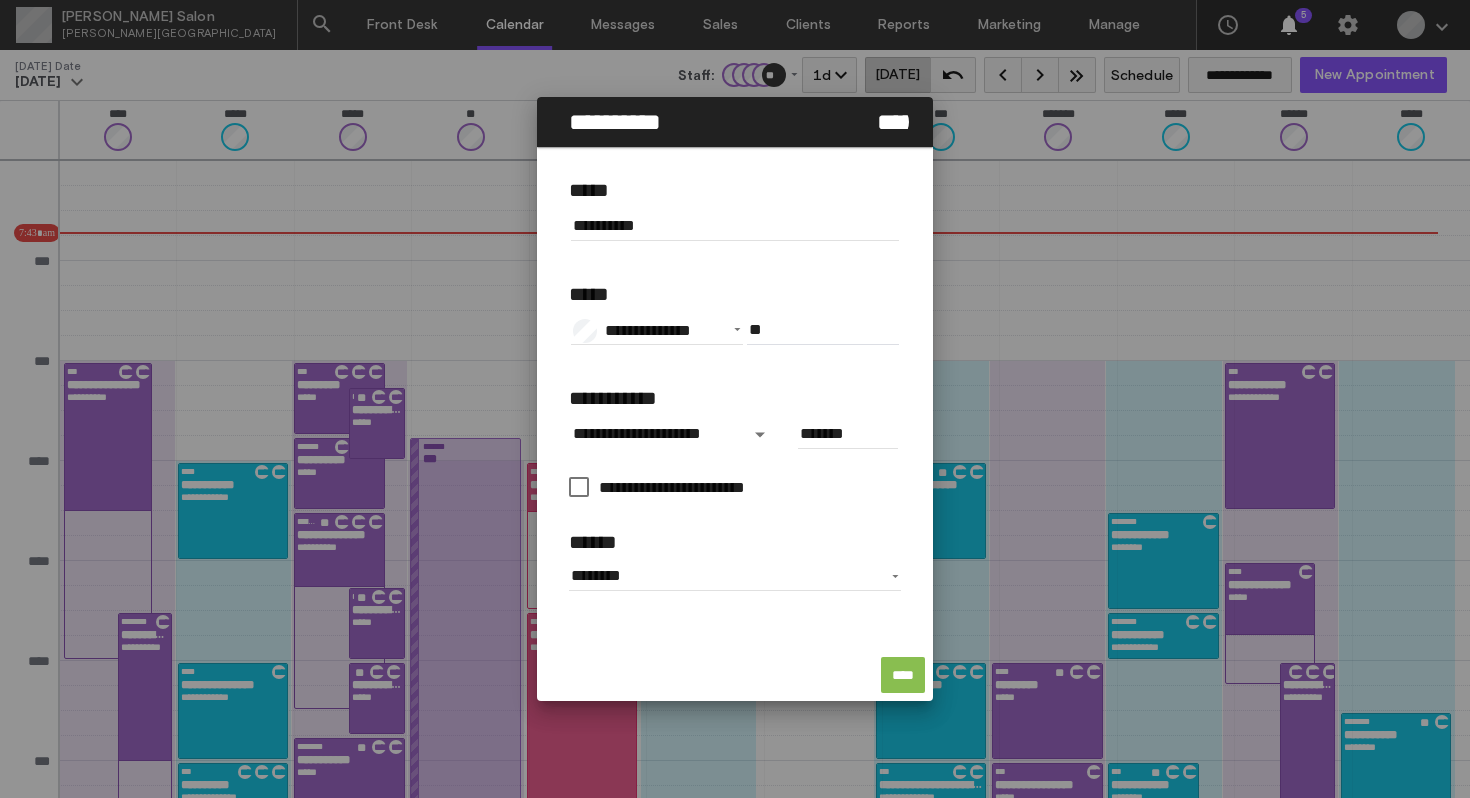 type on "*****" 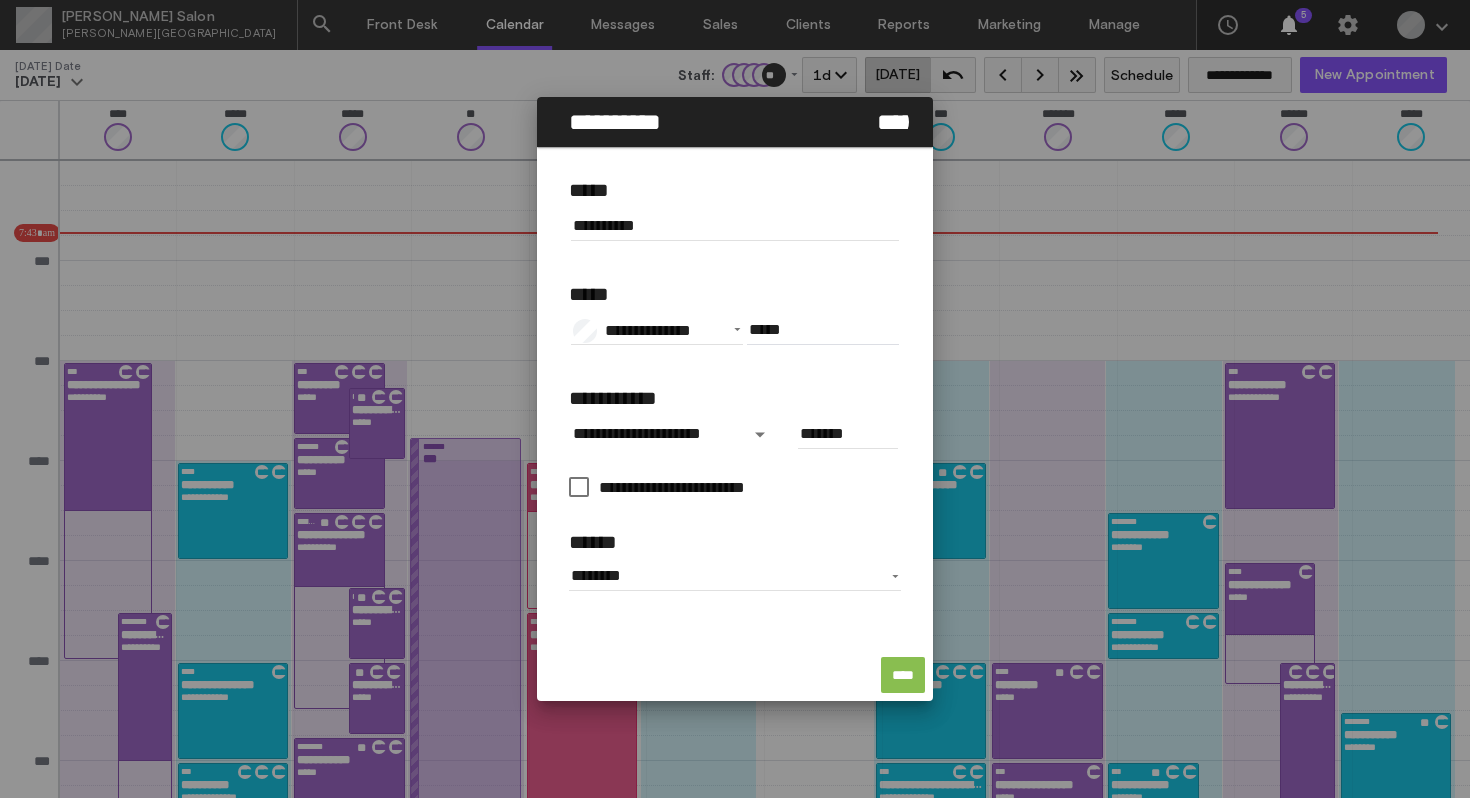 click on "****" 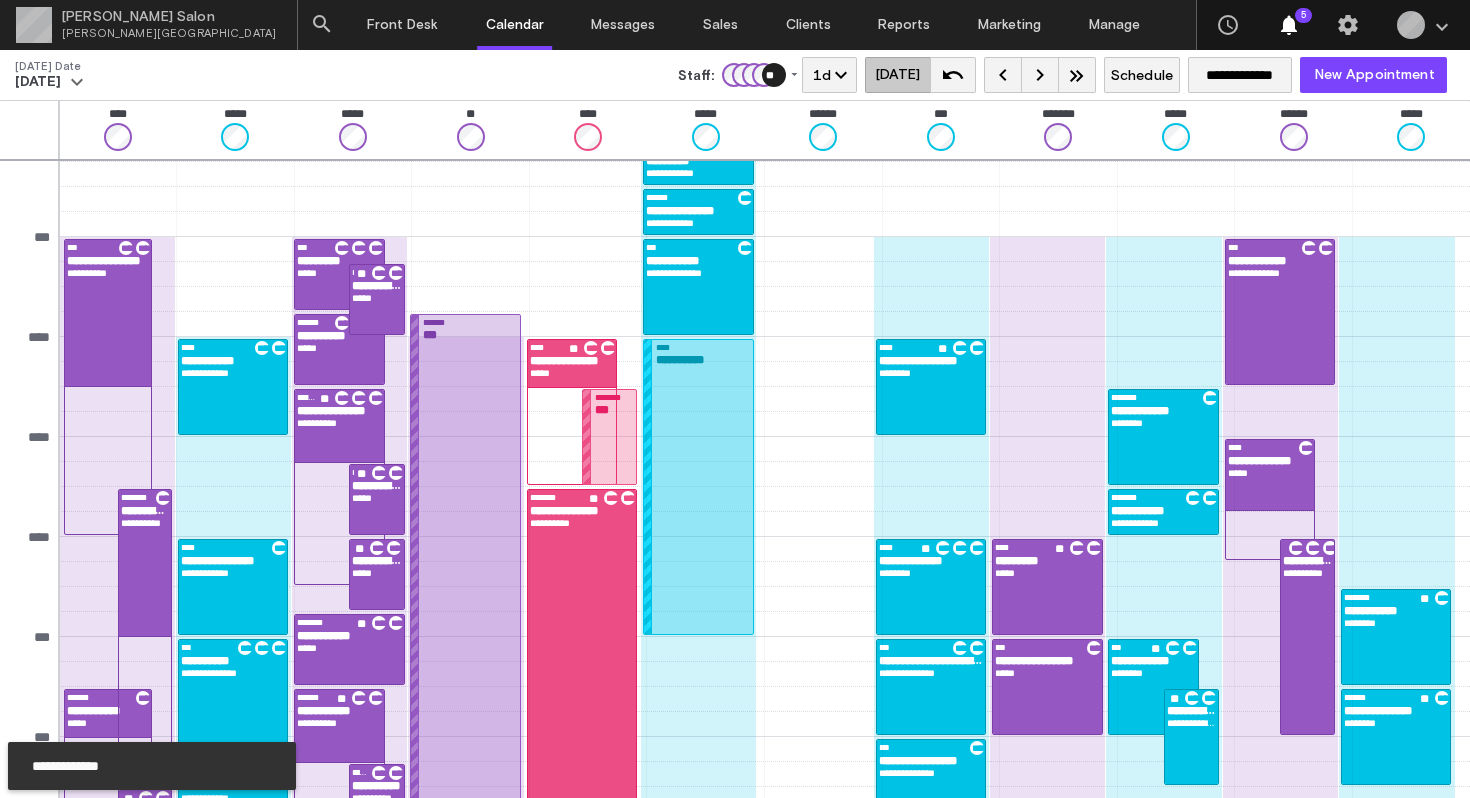 scroll, scrollTop: 159, scrollLeft: 0, axis: vertical 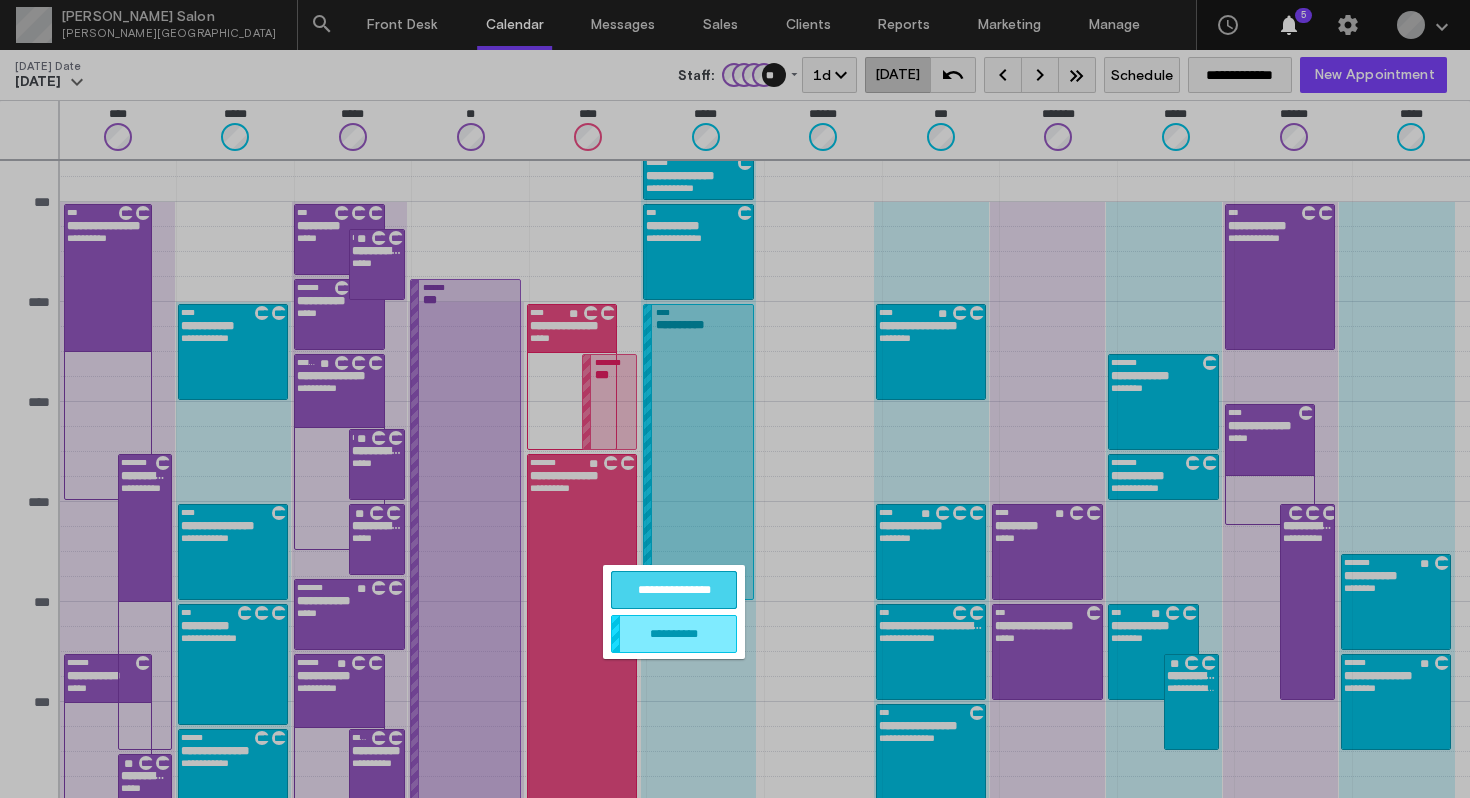 click on "**********" at bounding box center [674, 590] 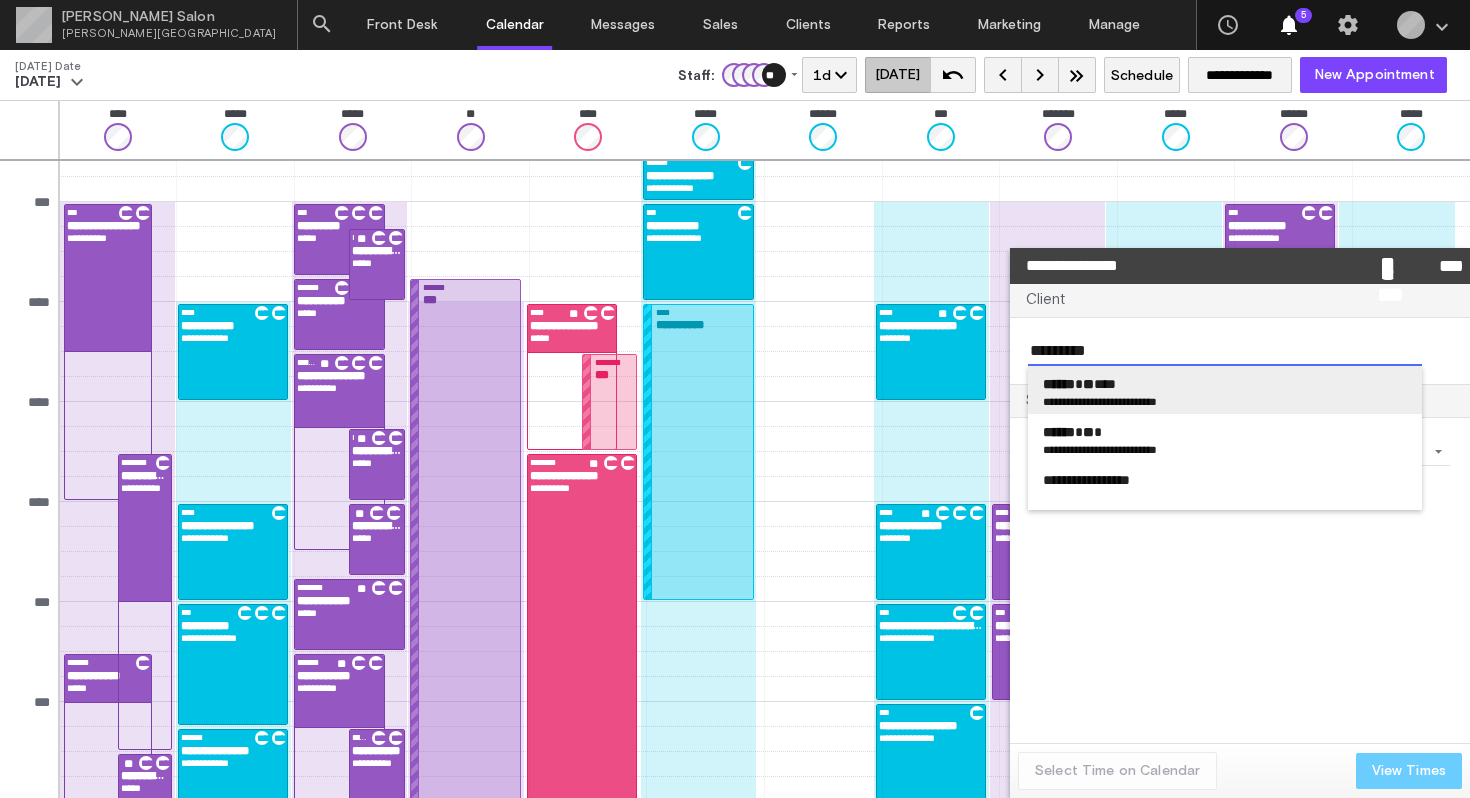 click on "******   ** ****" at bounding box center [1225, 384] 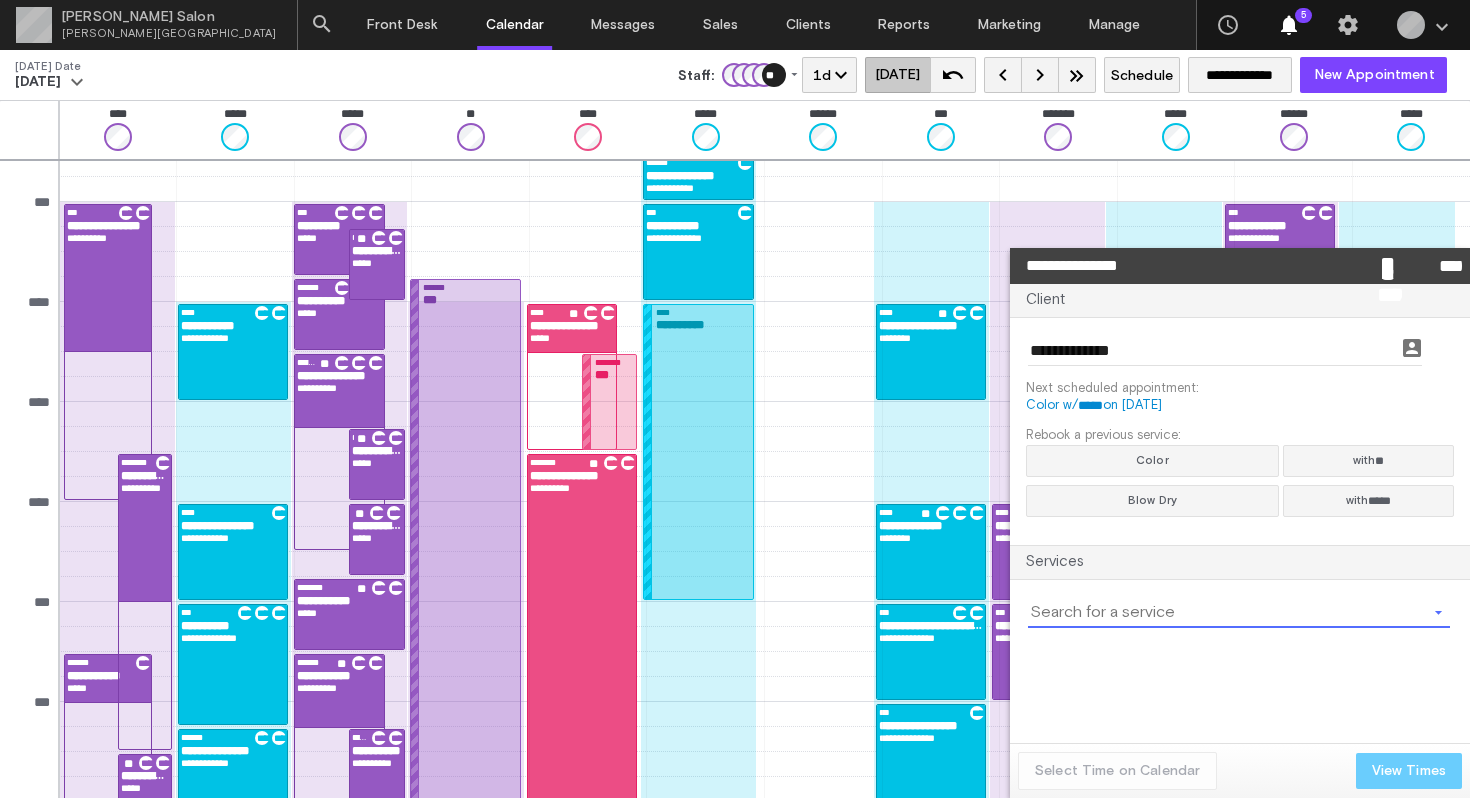 click at bounding box center [1227, 613] 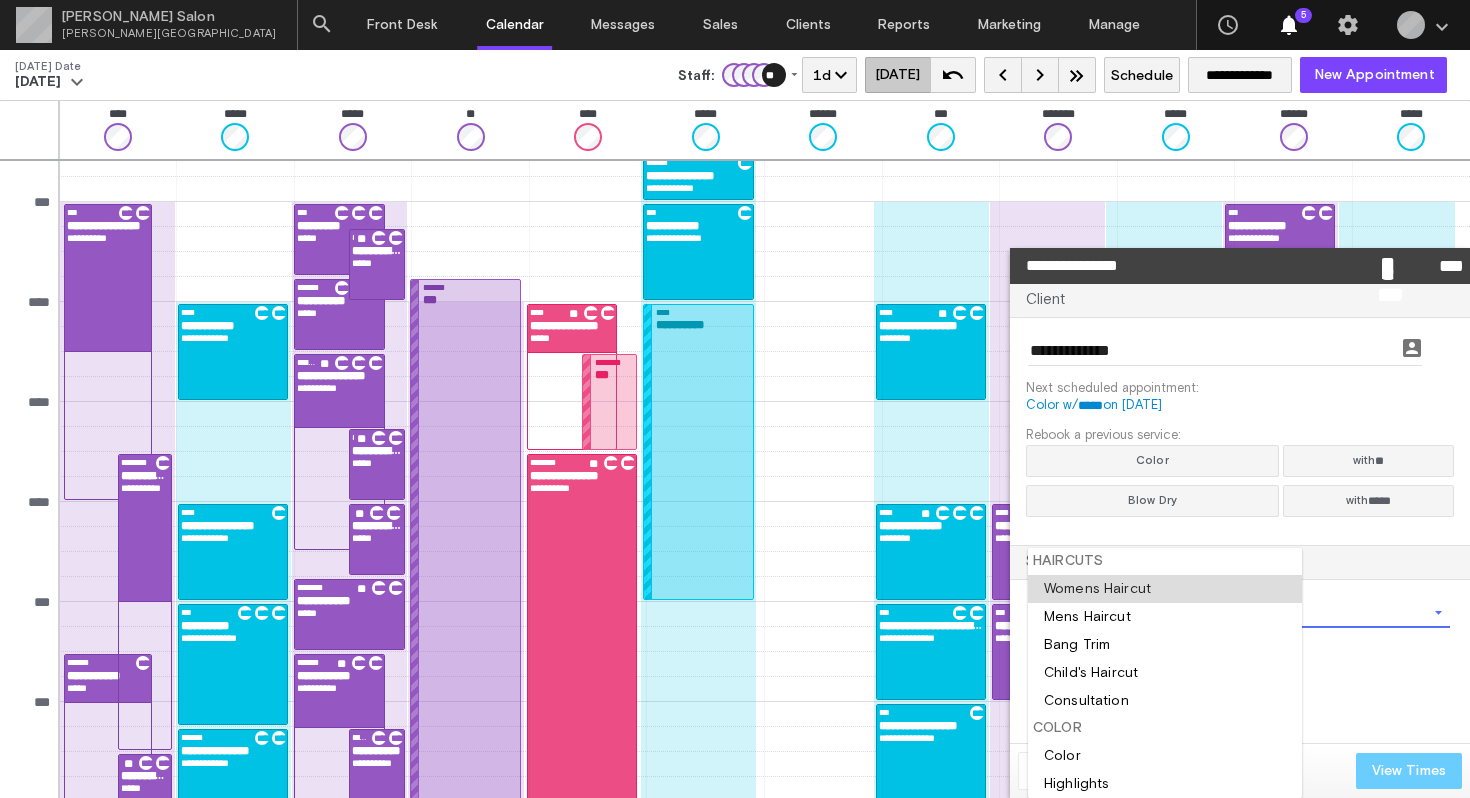 click at bounding box center (1165, 589) 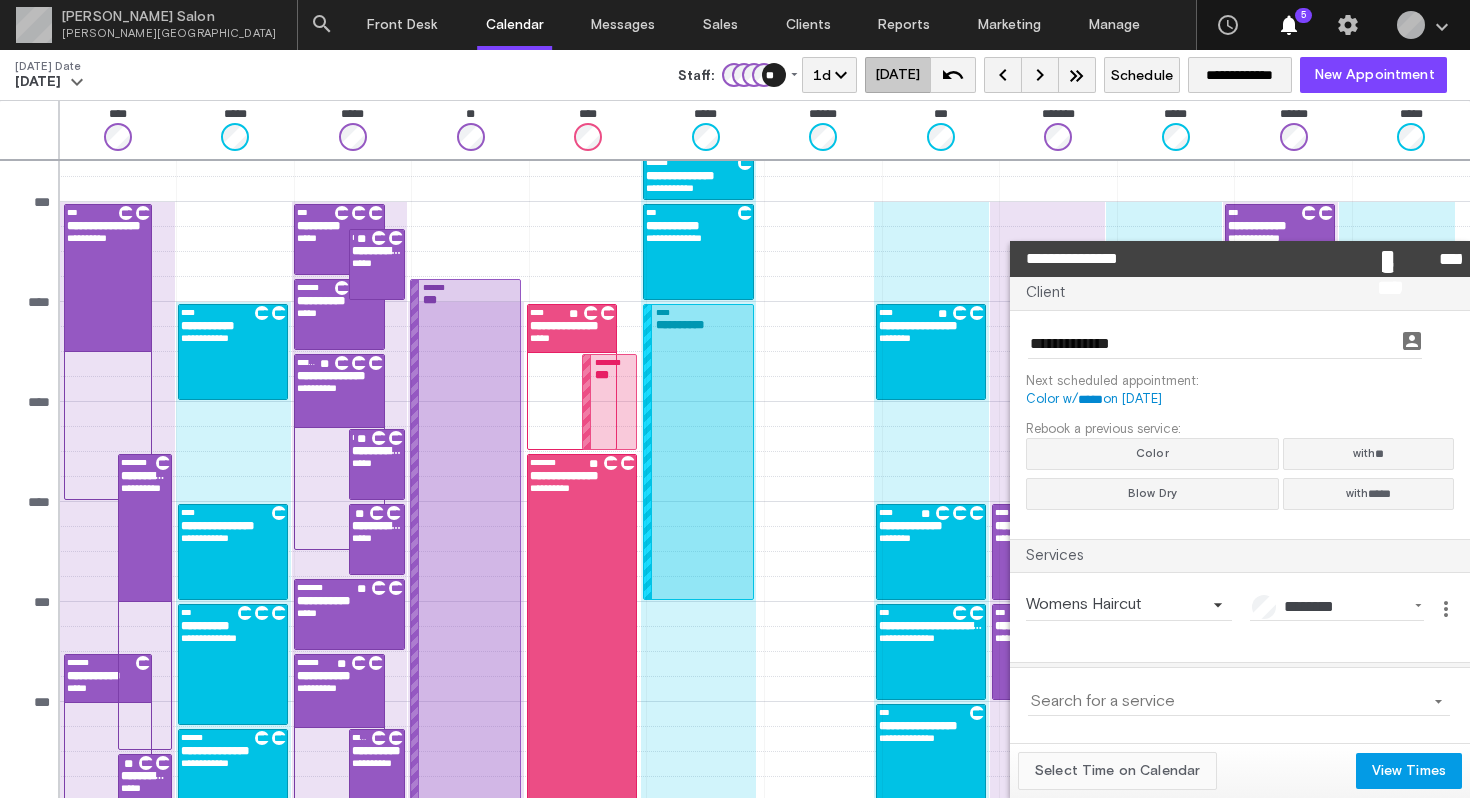 click on "Select Time on Calendar" 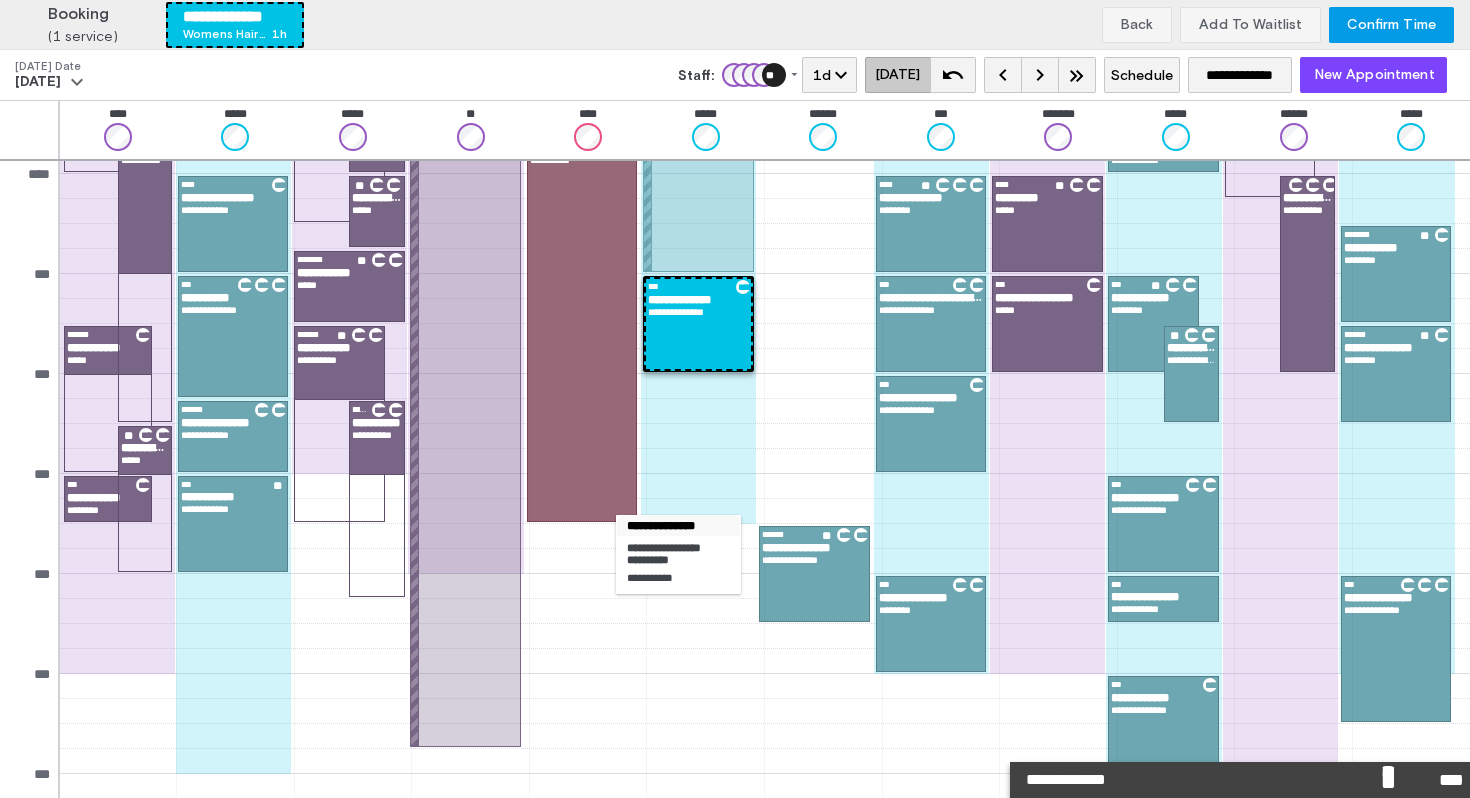 scroll, scrollTop: 568, scrollLeft: 0, axis: vertical 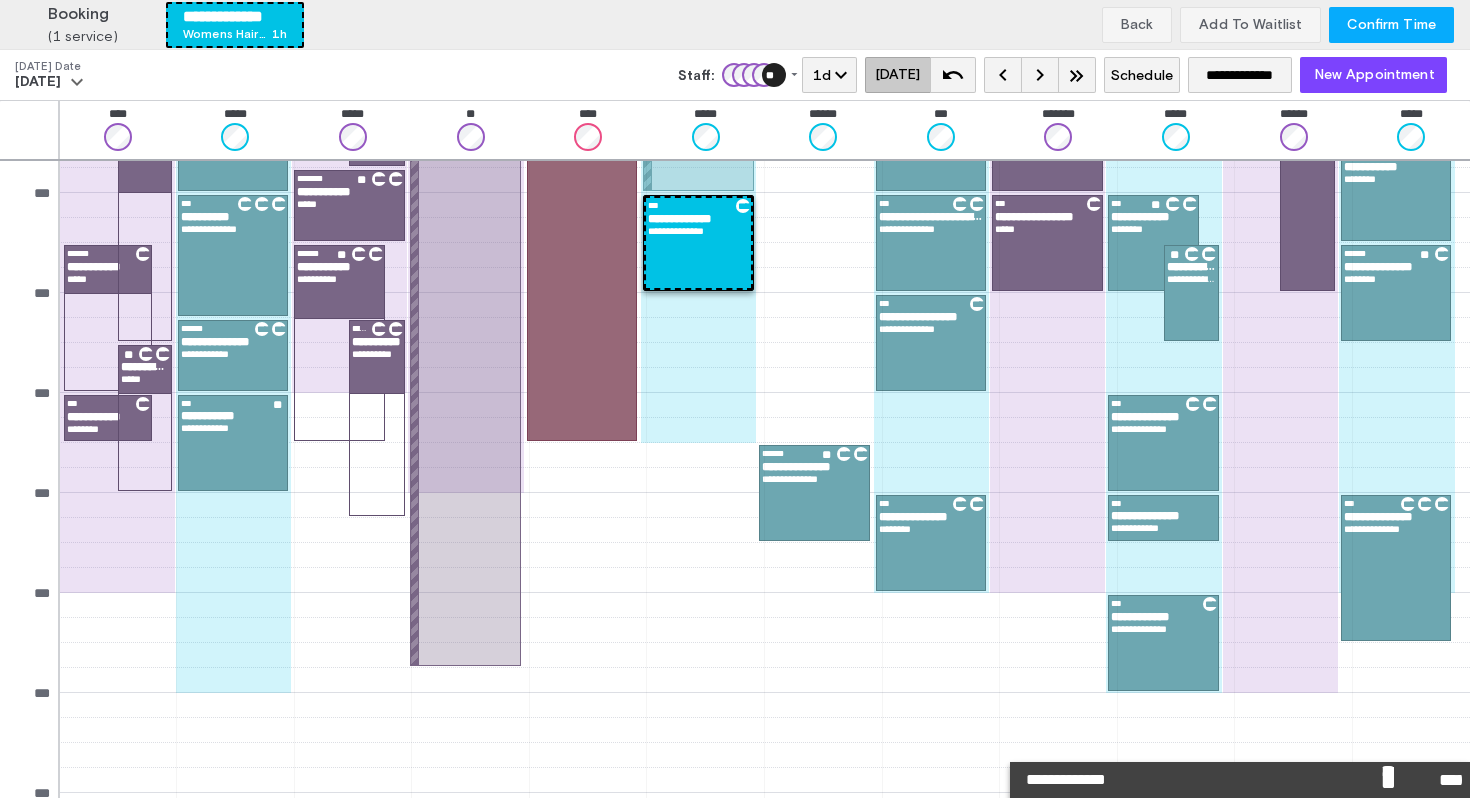 click on "Confirm Time" at bounding box center [1391, 25] 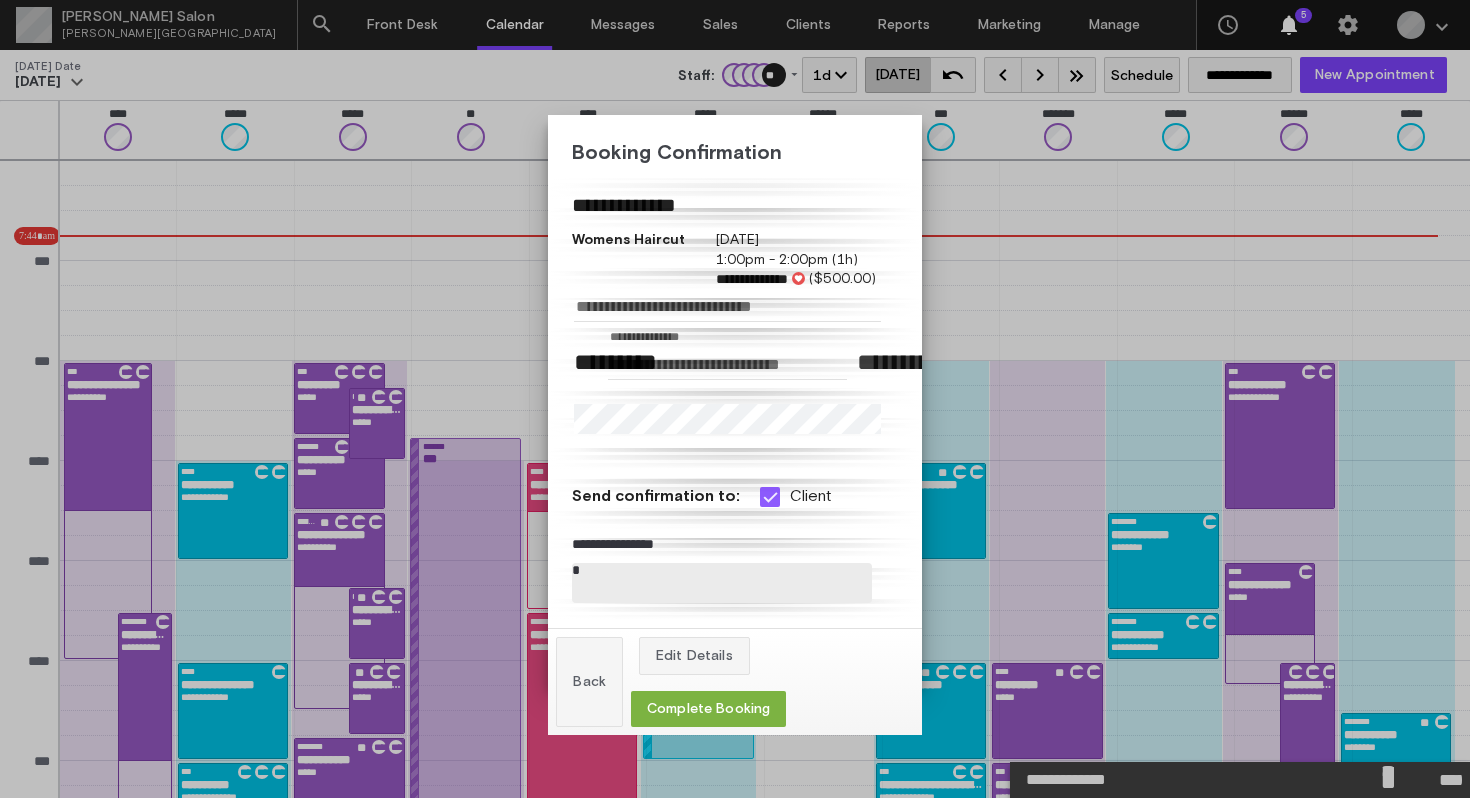 scroll, scrollTop: 568, scrollLeft: 0, axis: vertical 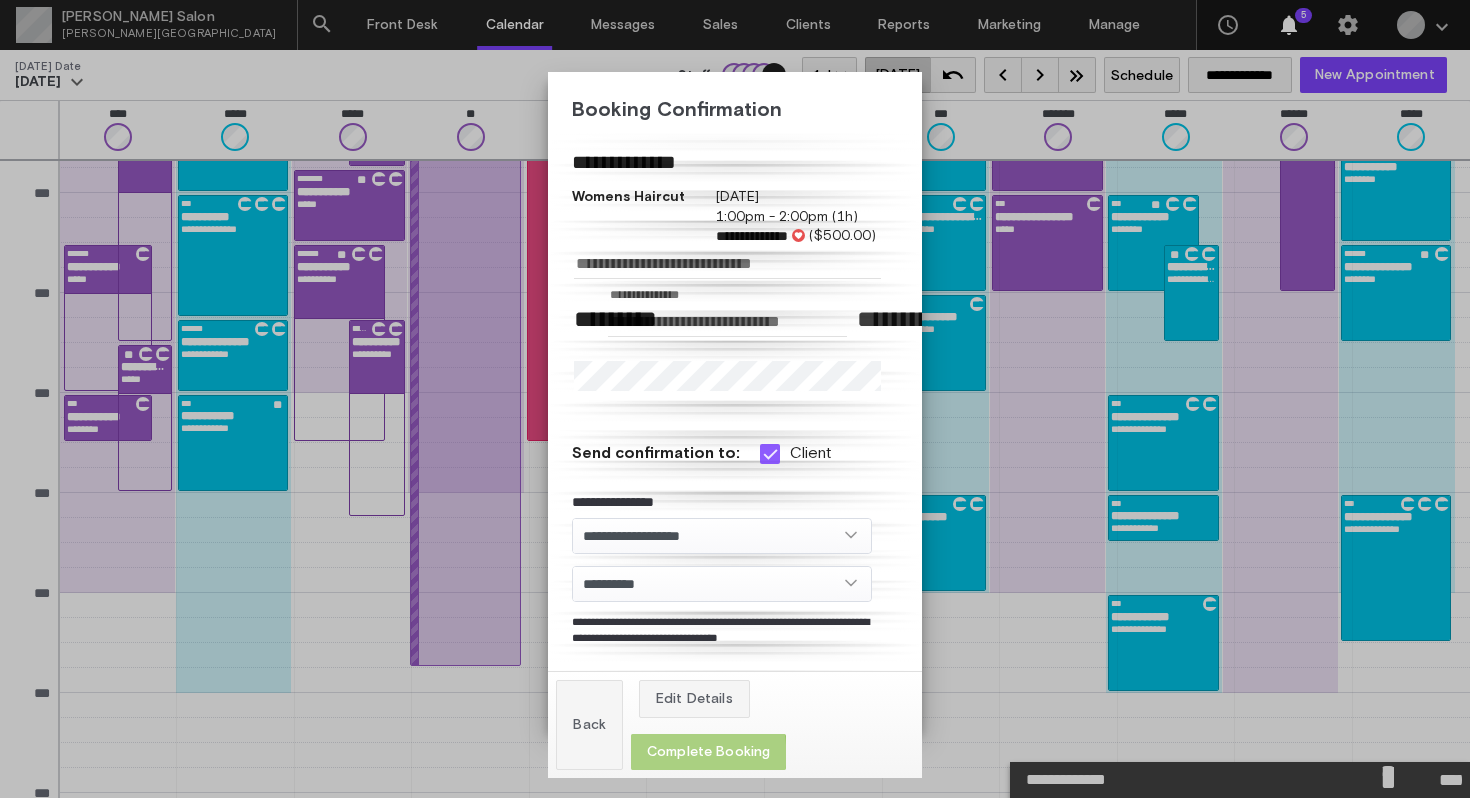 click on "Complete Booking" 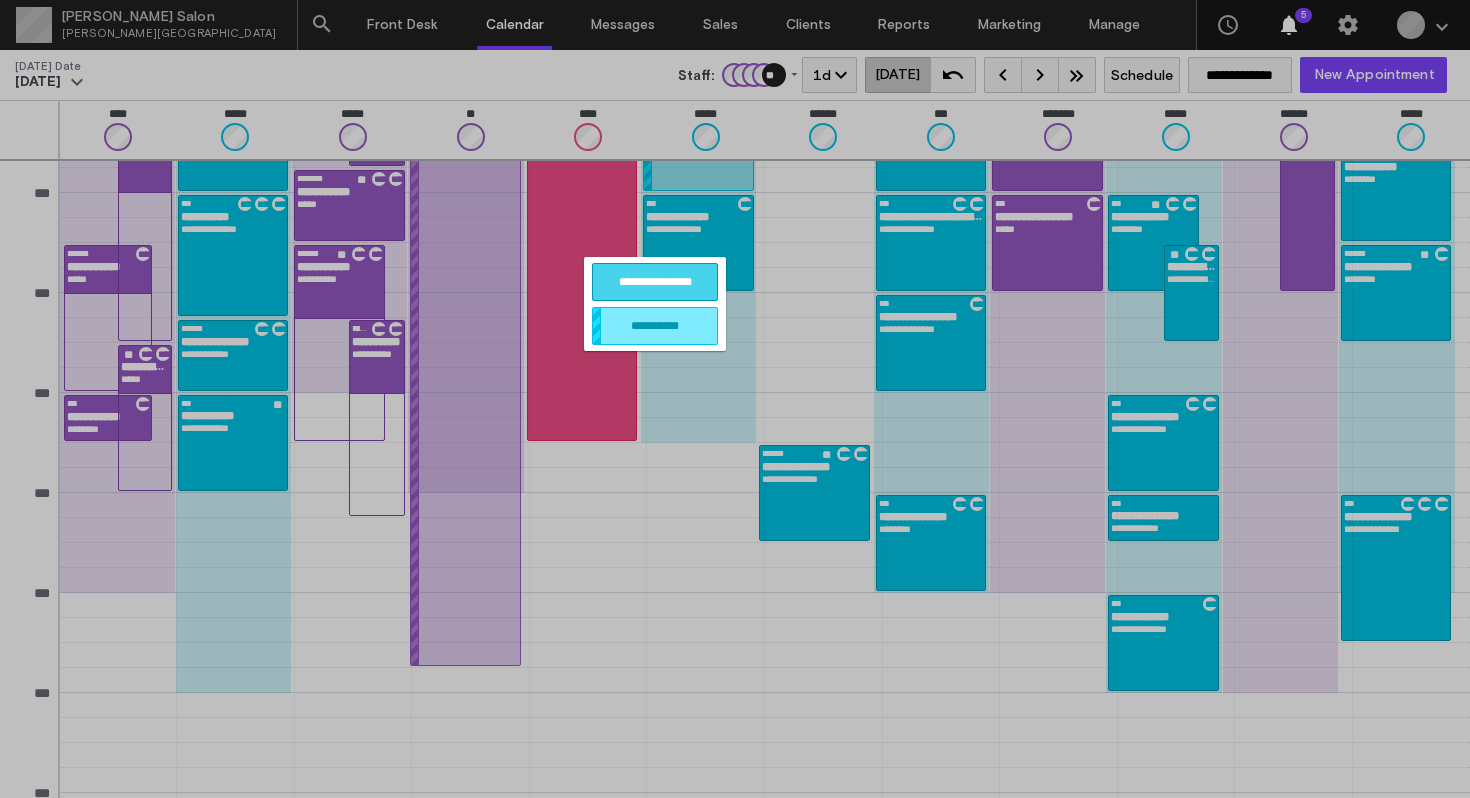 click on "**********" at bounding box center (655, 282) 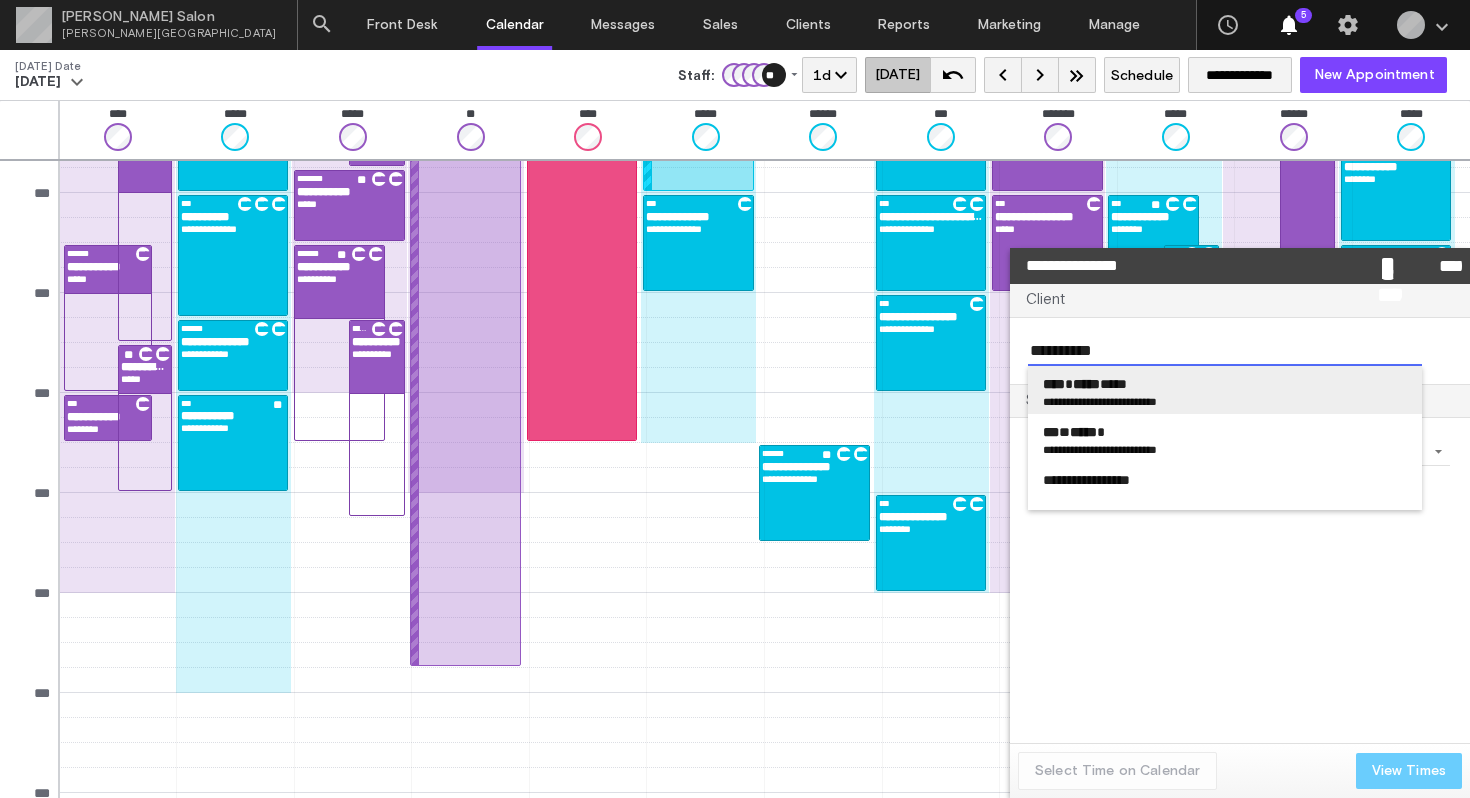 click on "****   ***** *****" at bounding box center (1225, 384) 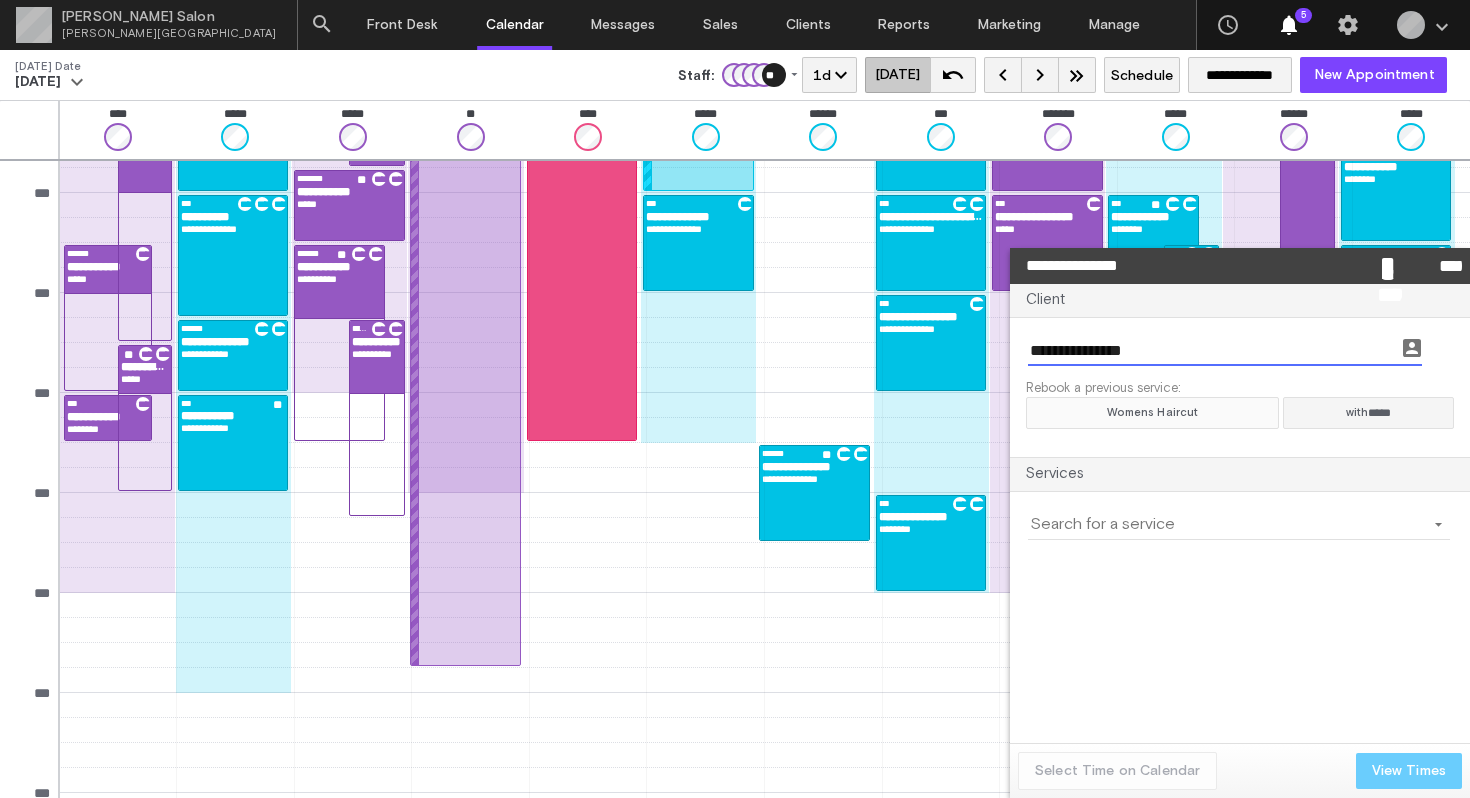 click on "Womens Haircut" 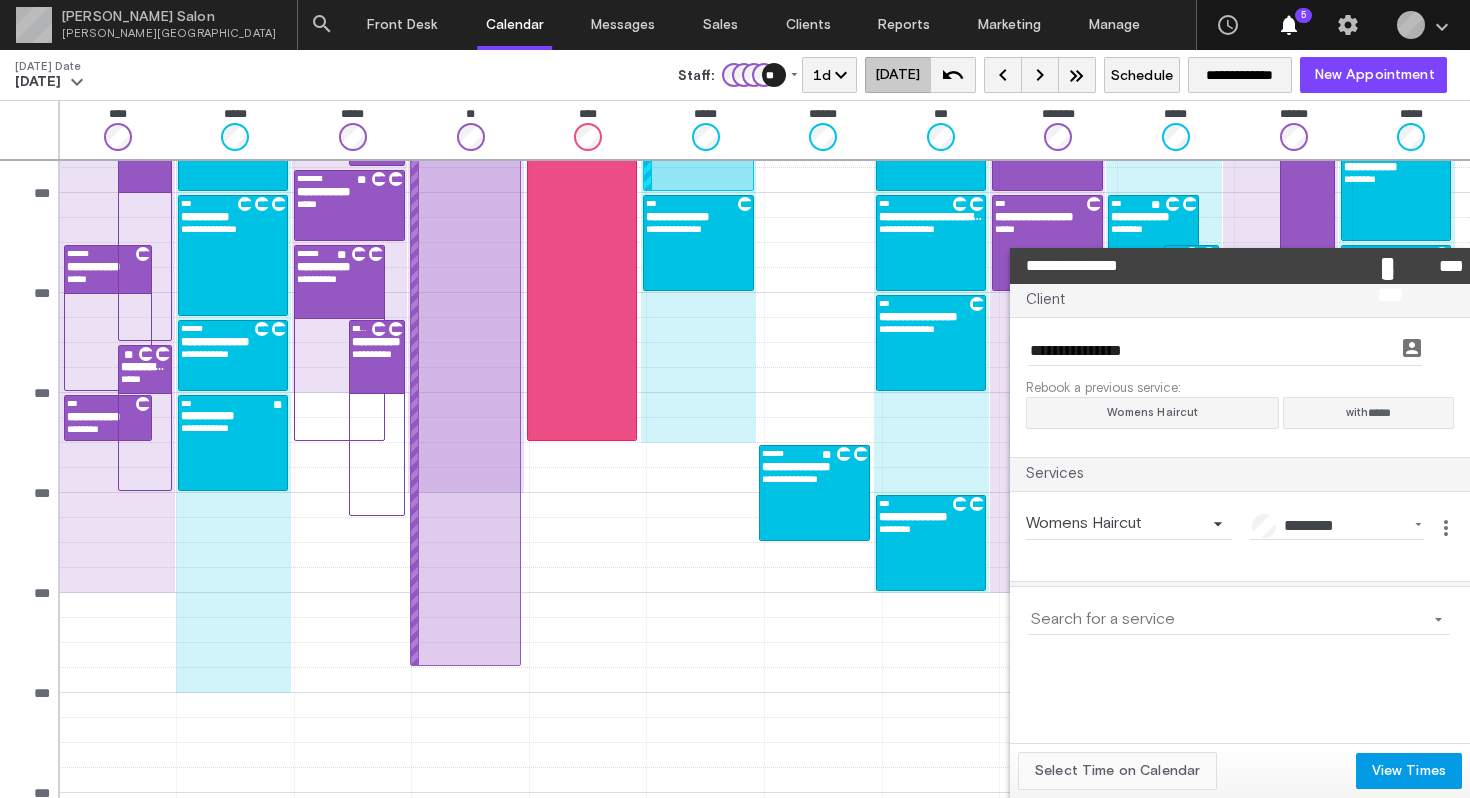 click on "Select Time on Calendar" 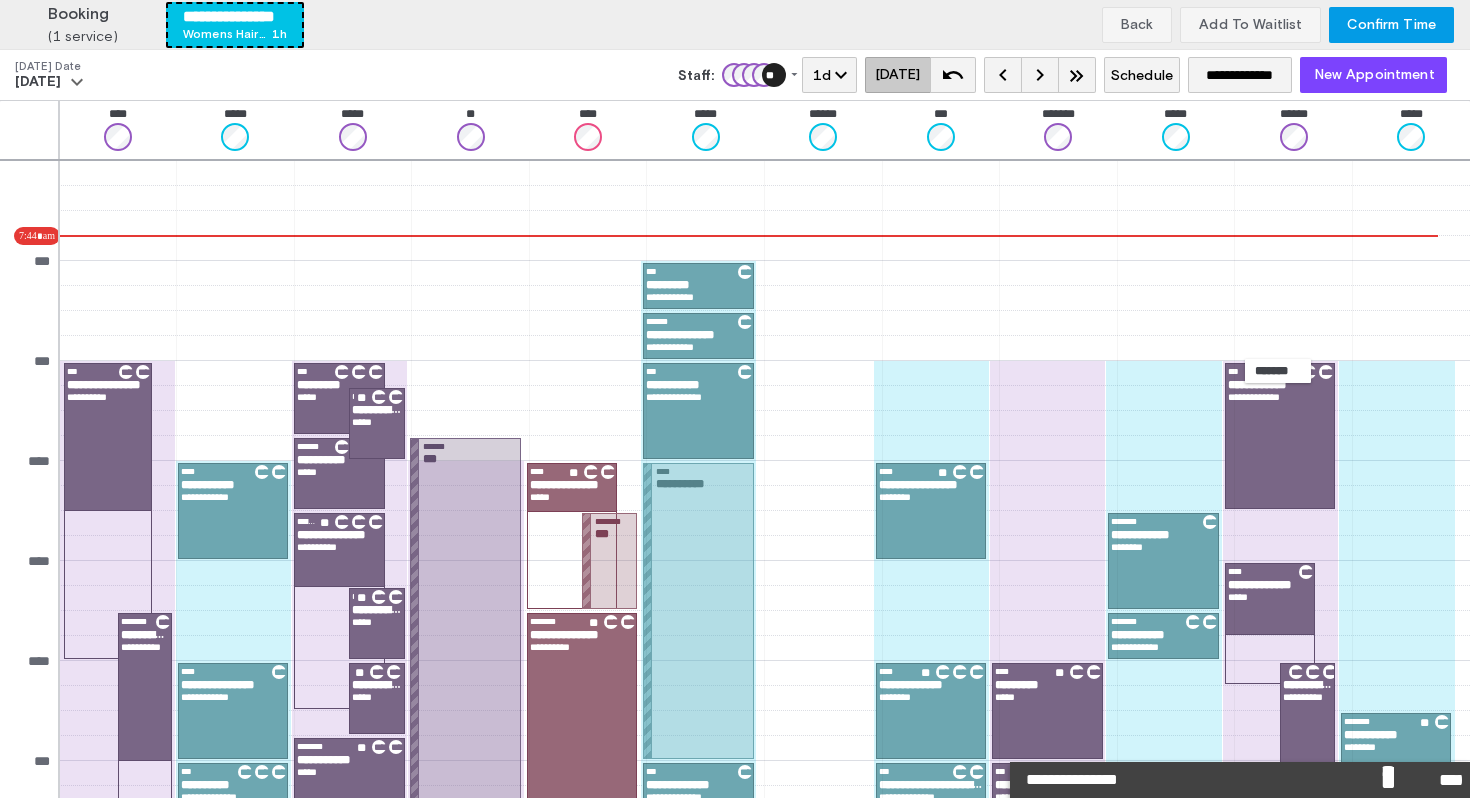 scroll, scrollTop: 568, scrollLeft: 0, axis: vertical 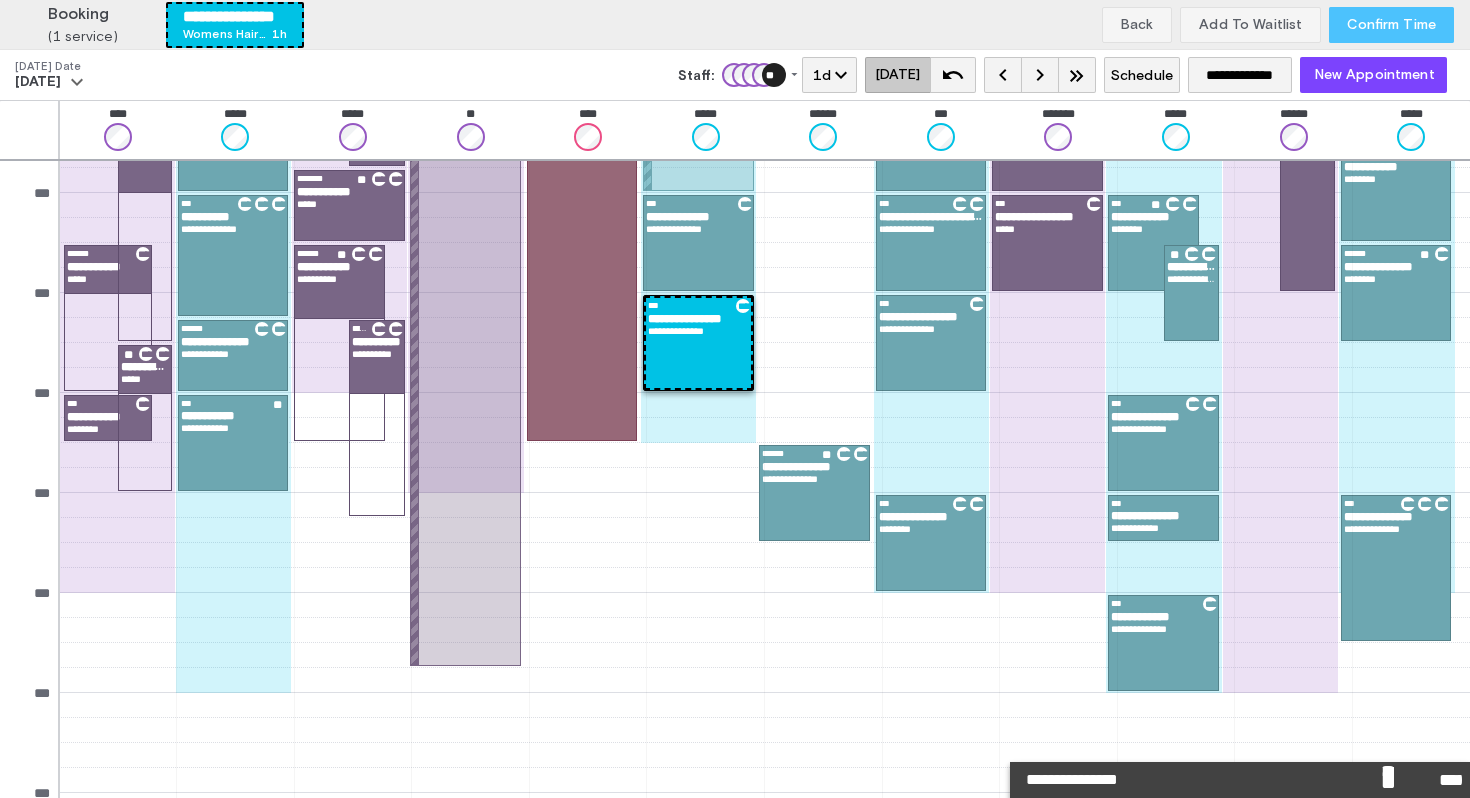 click on "Confirm Time" at bounding box center (1391, 25) 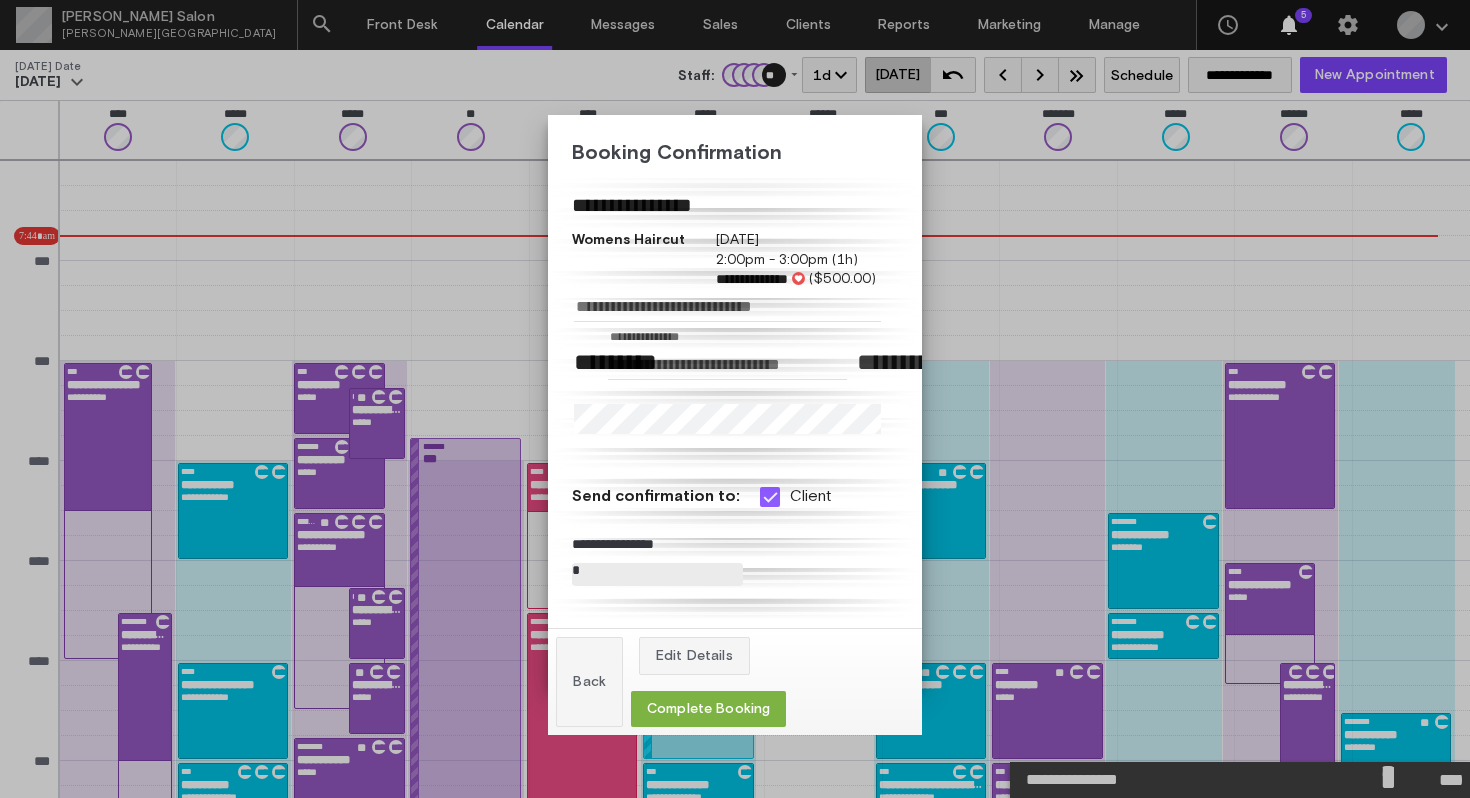 scroll, scrollTop: 568, scrollLeft: 0, axis: vertical 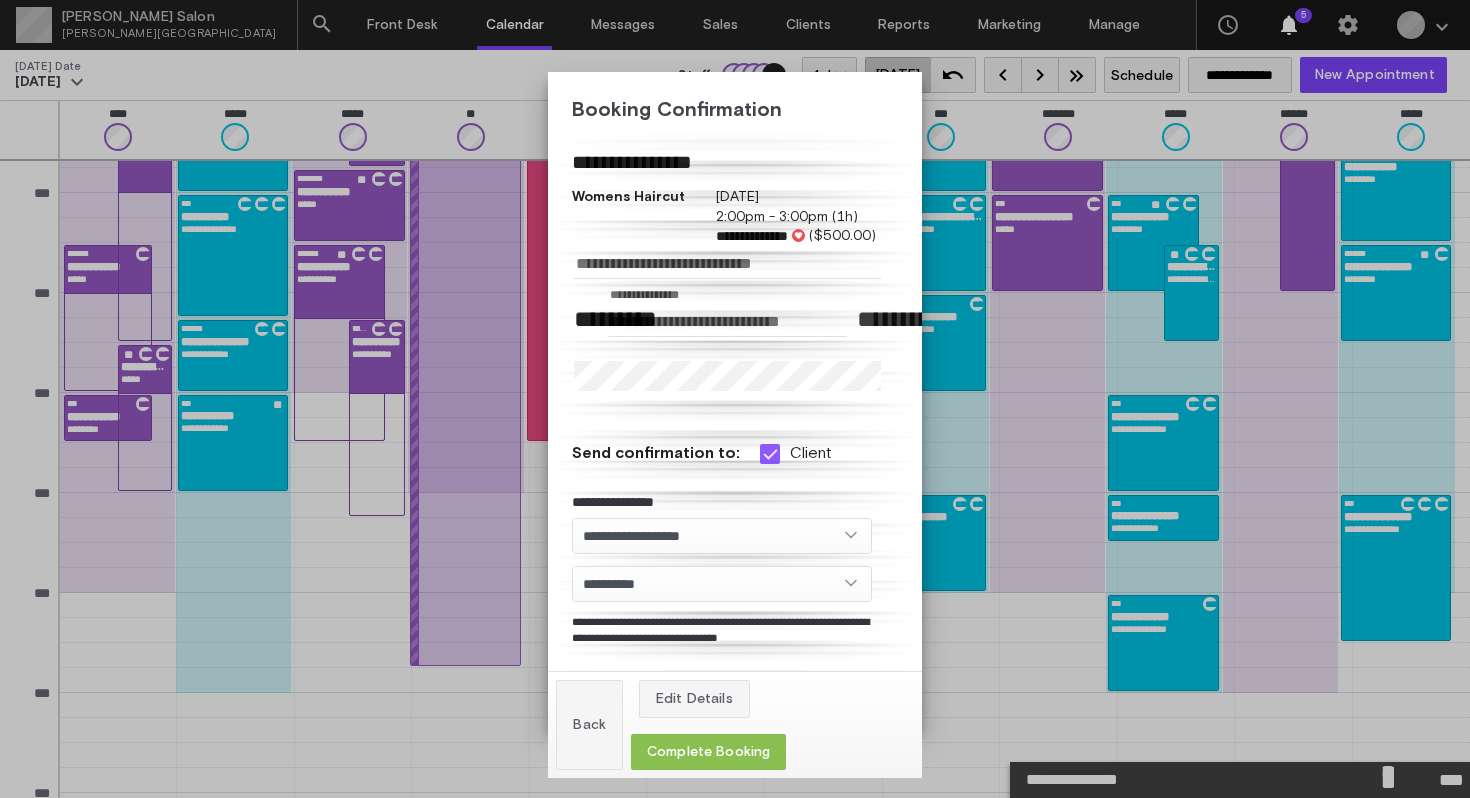 click on "Complete Booking" 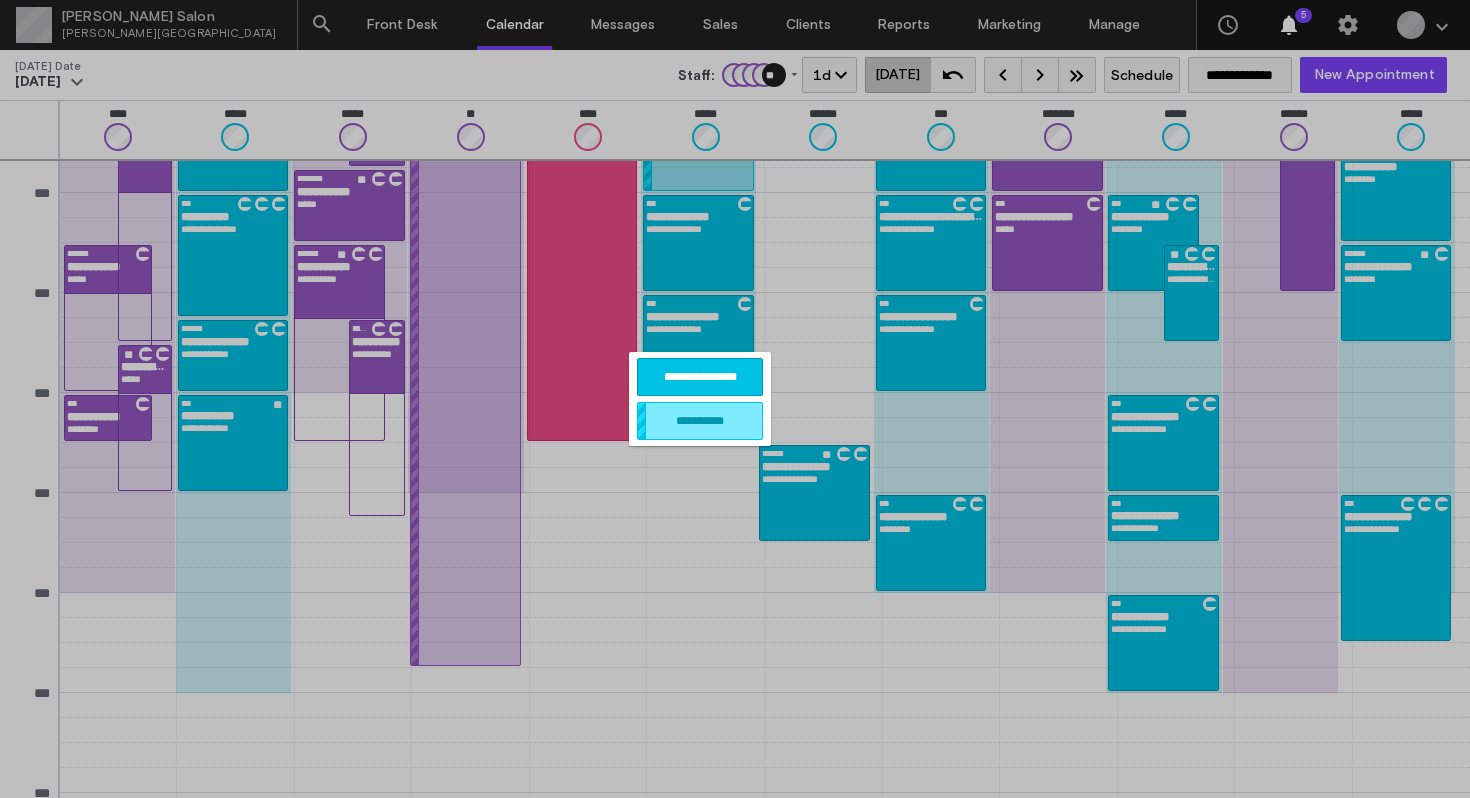 click on "**********" at bounding box center [700, 377] 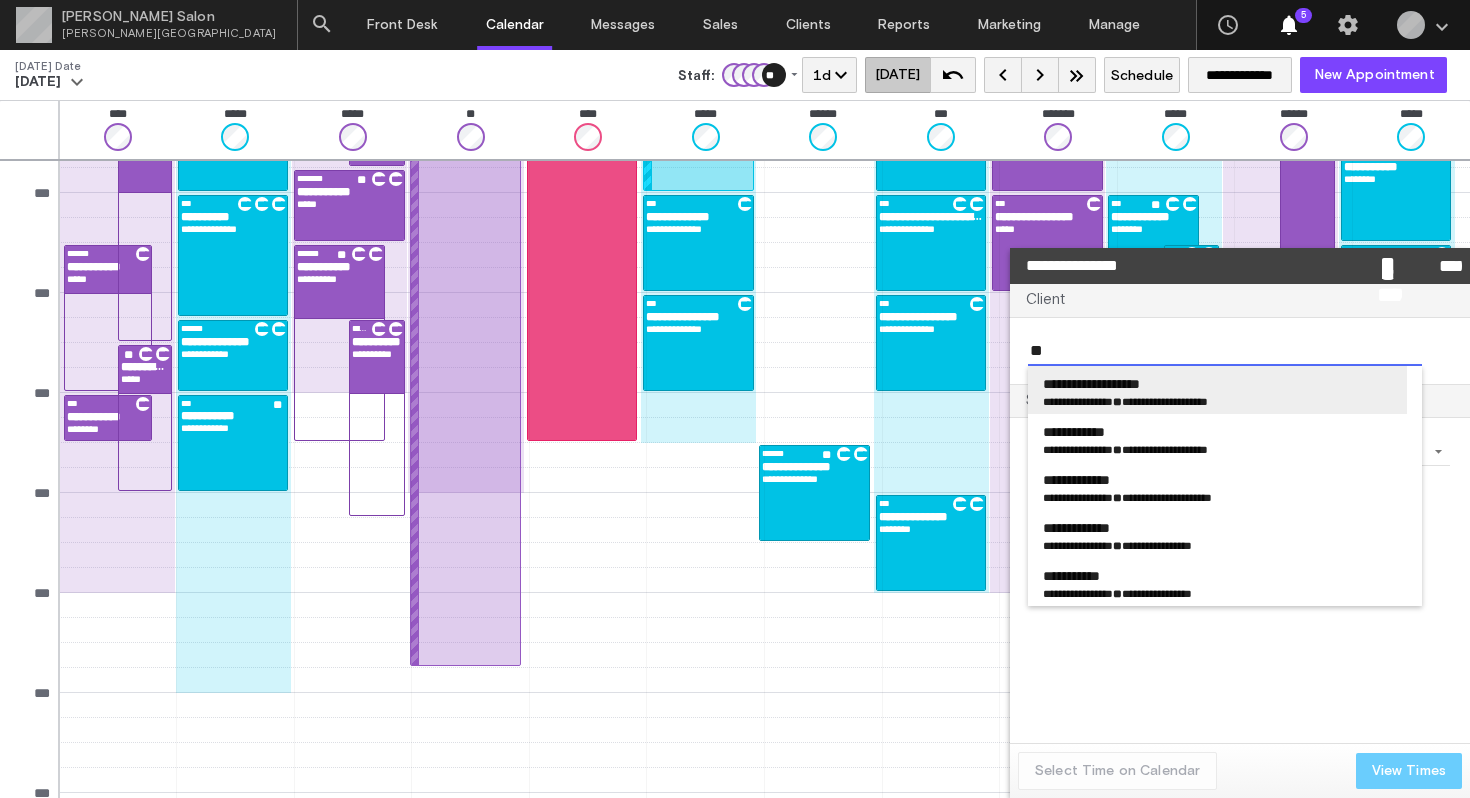 type on "*" 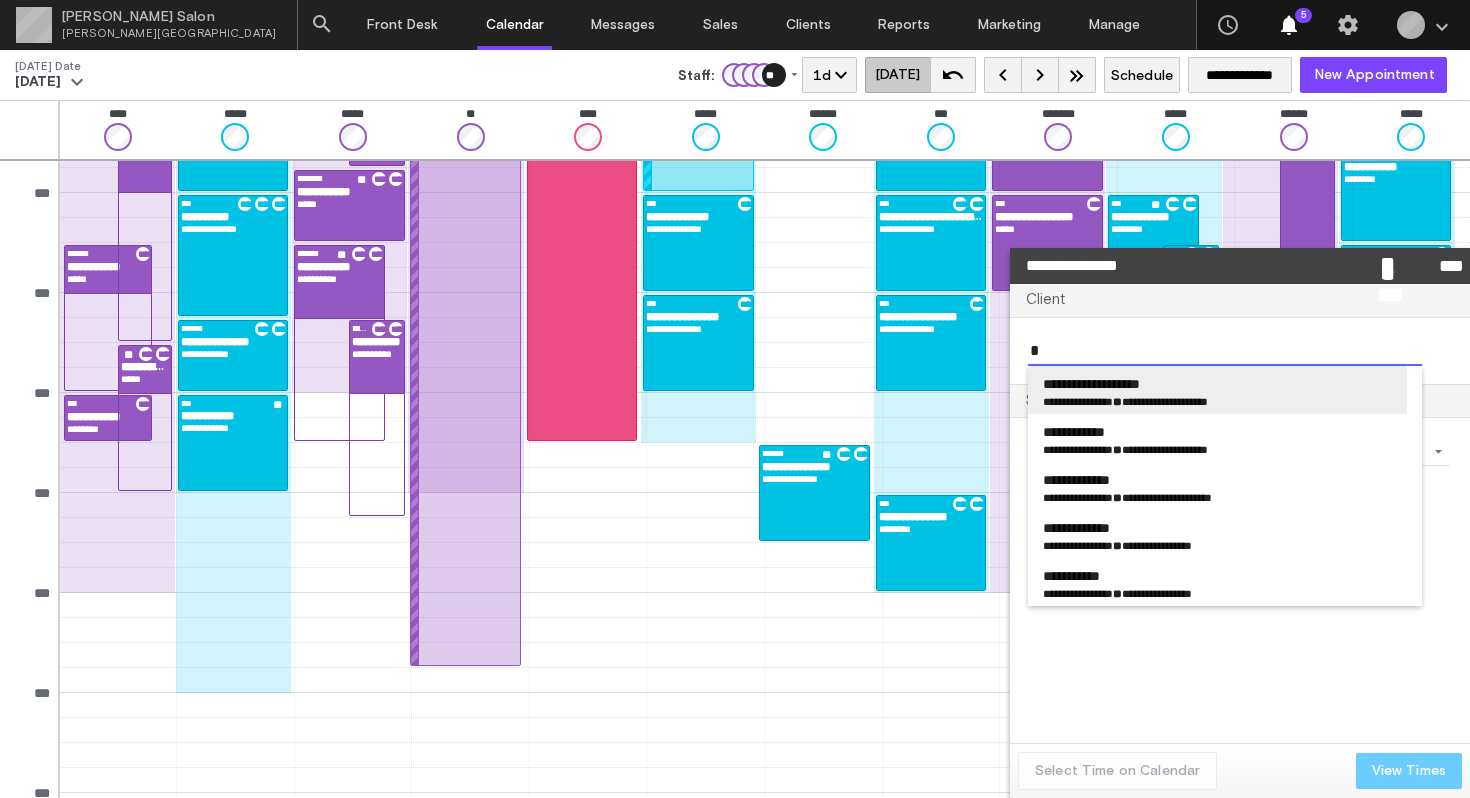 type 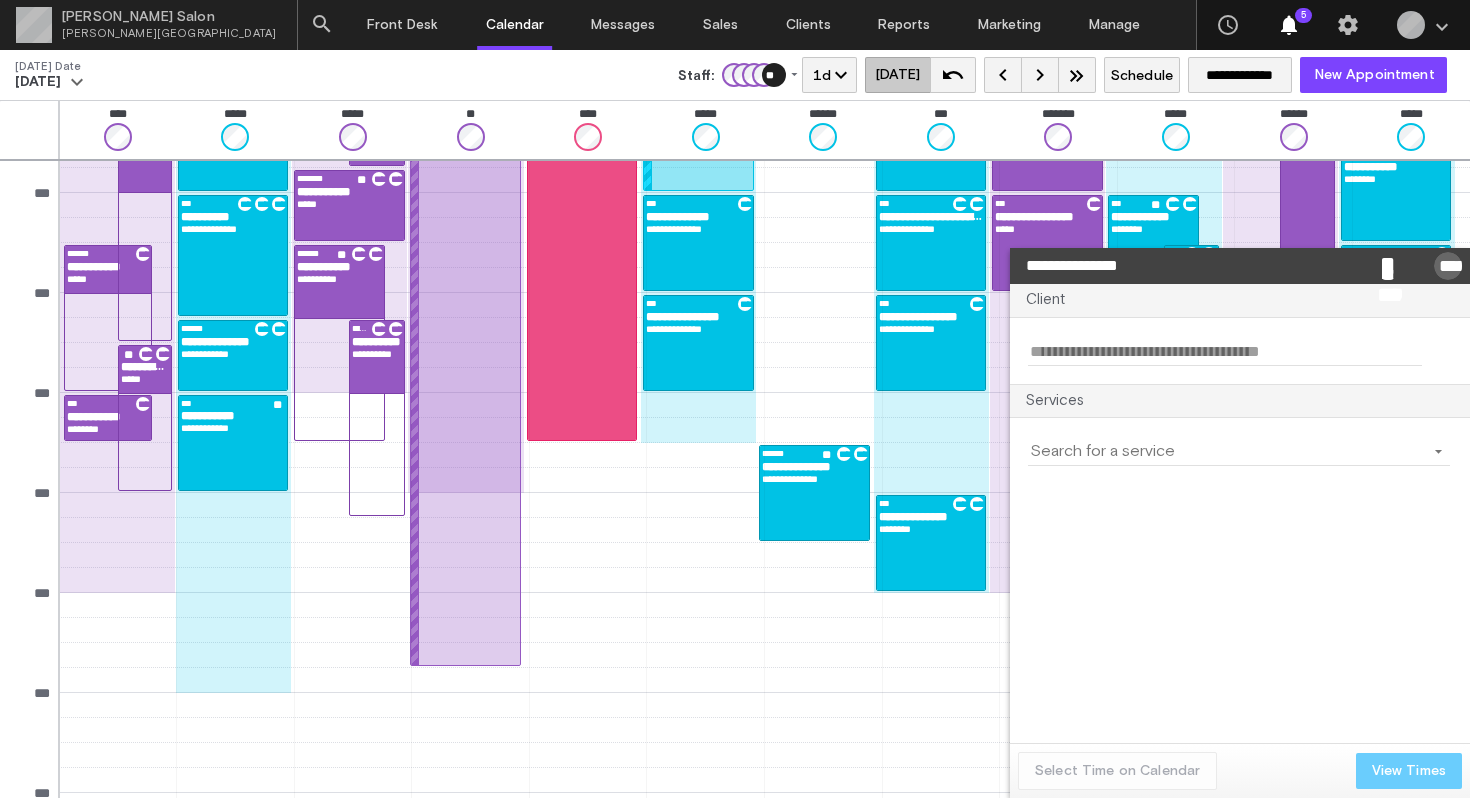 click on "*****" at bounding box center [1448, 266] 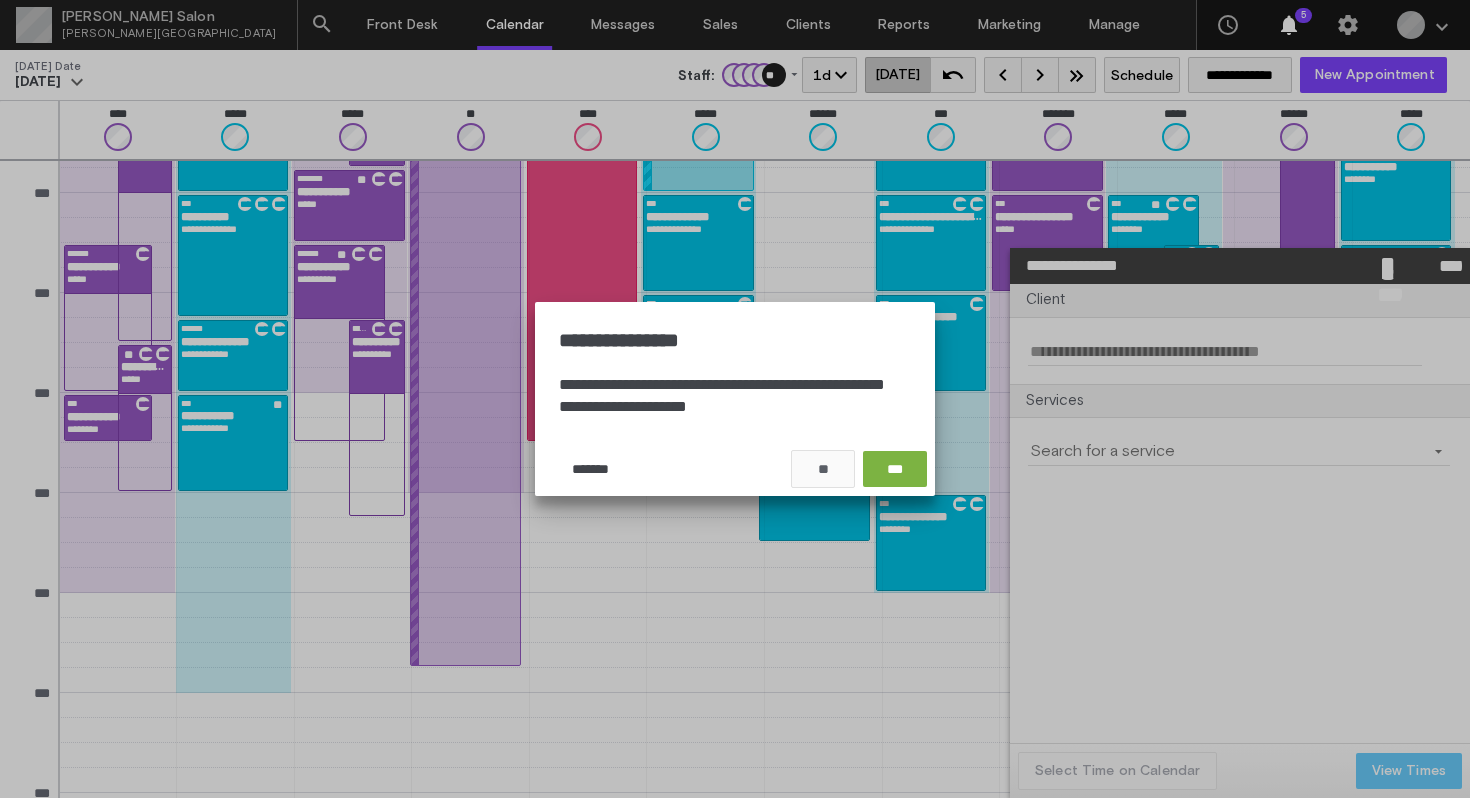 click on "**" 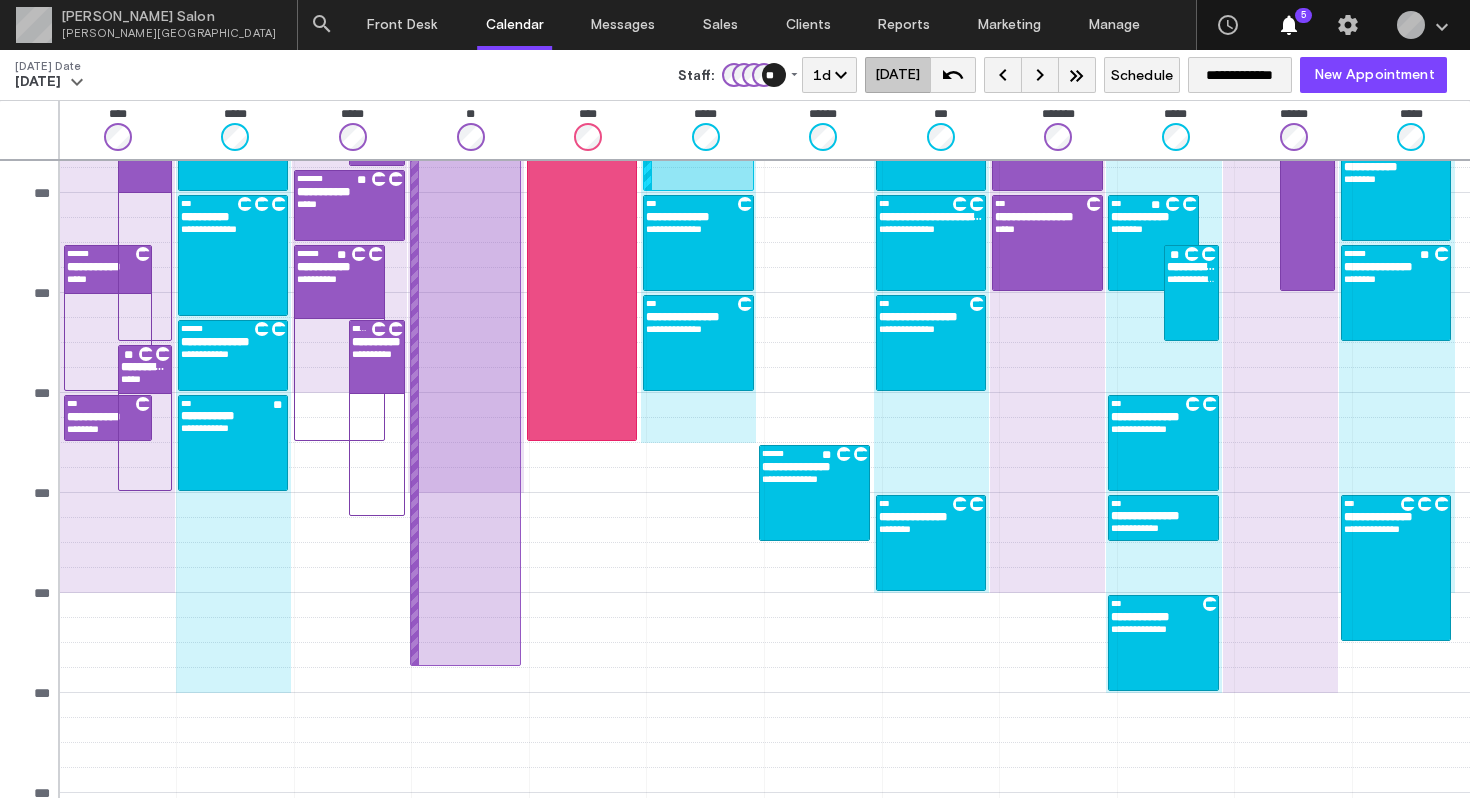 click on "**********" at bounding box center [698, 343] 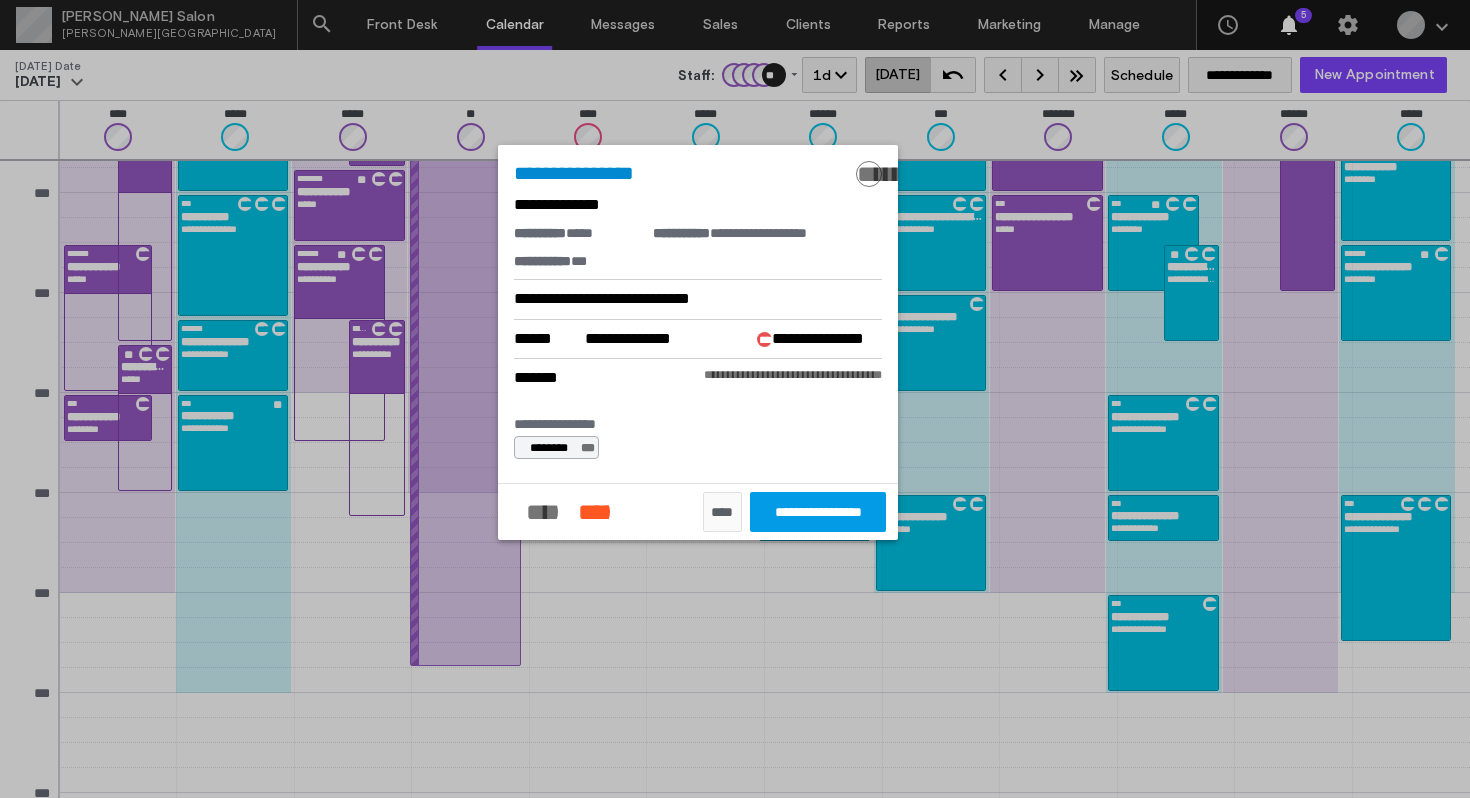 click on "****" 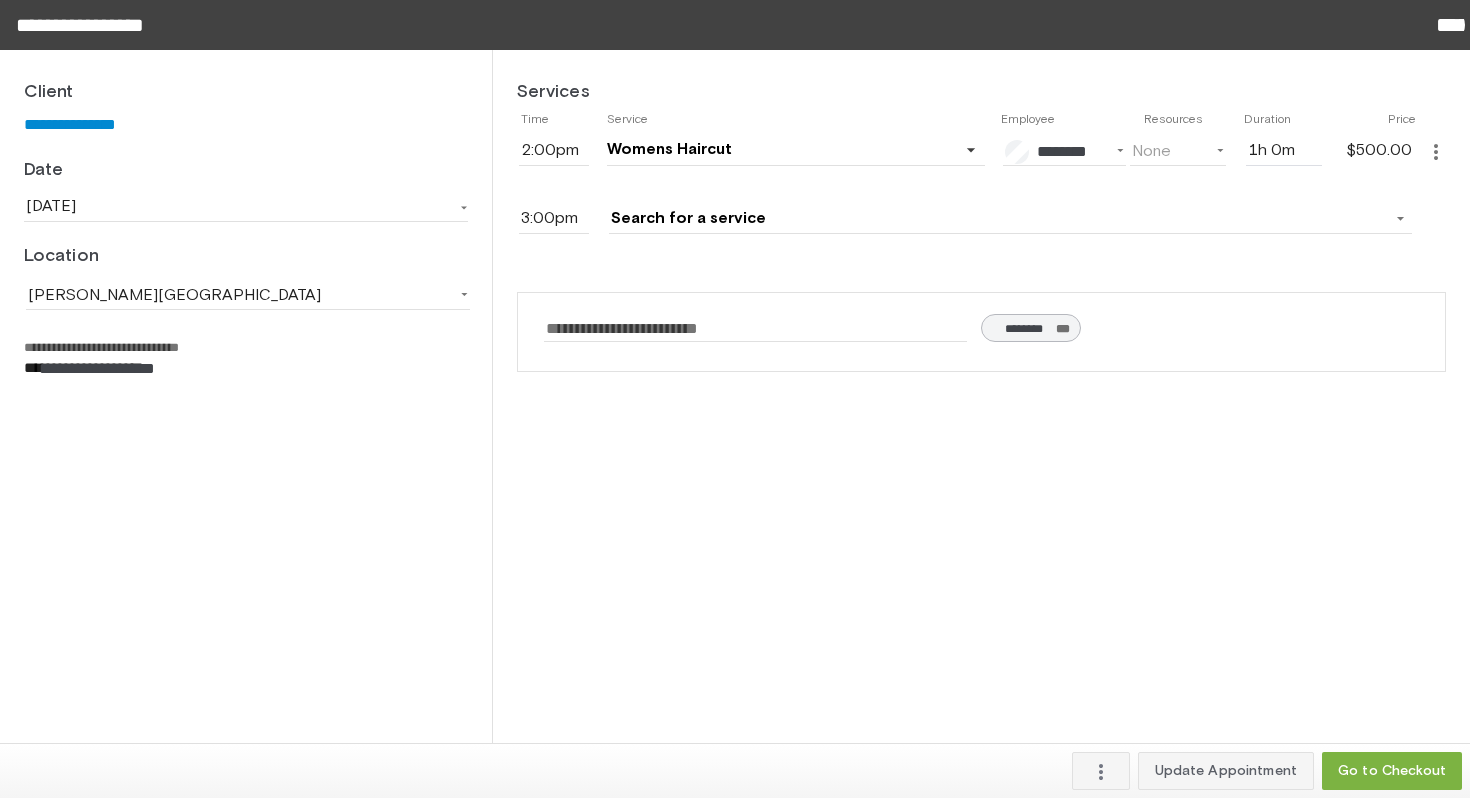 click at bounding box center (998, 219) 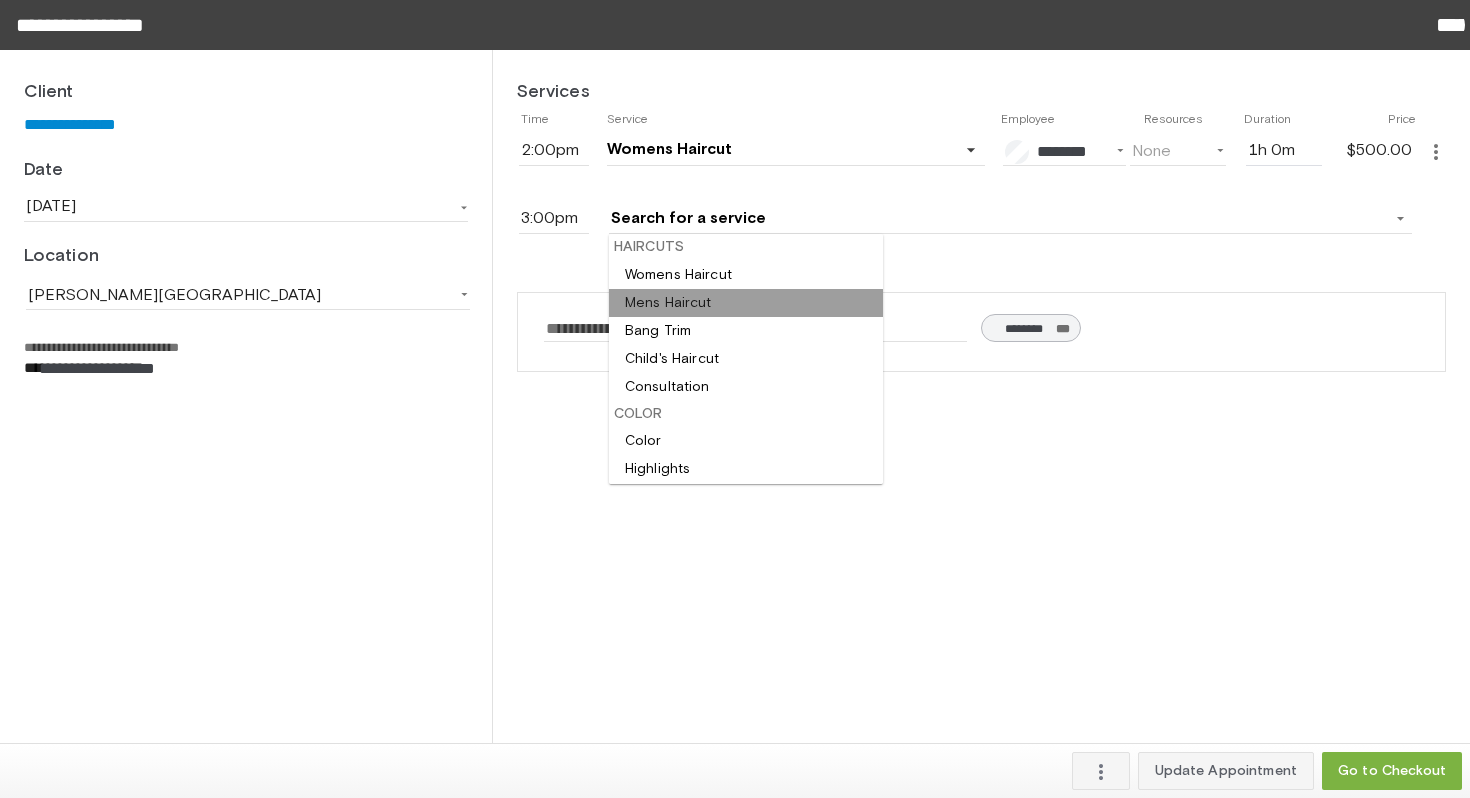 click at bounding box center (746, 303) 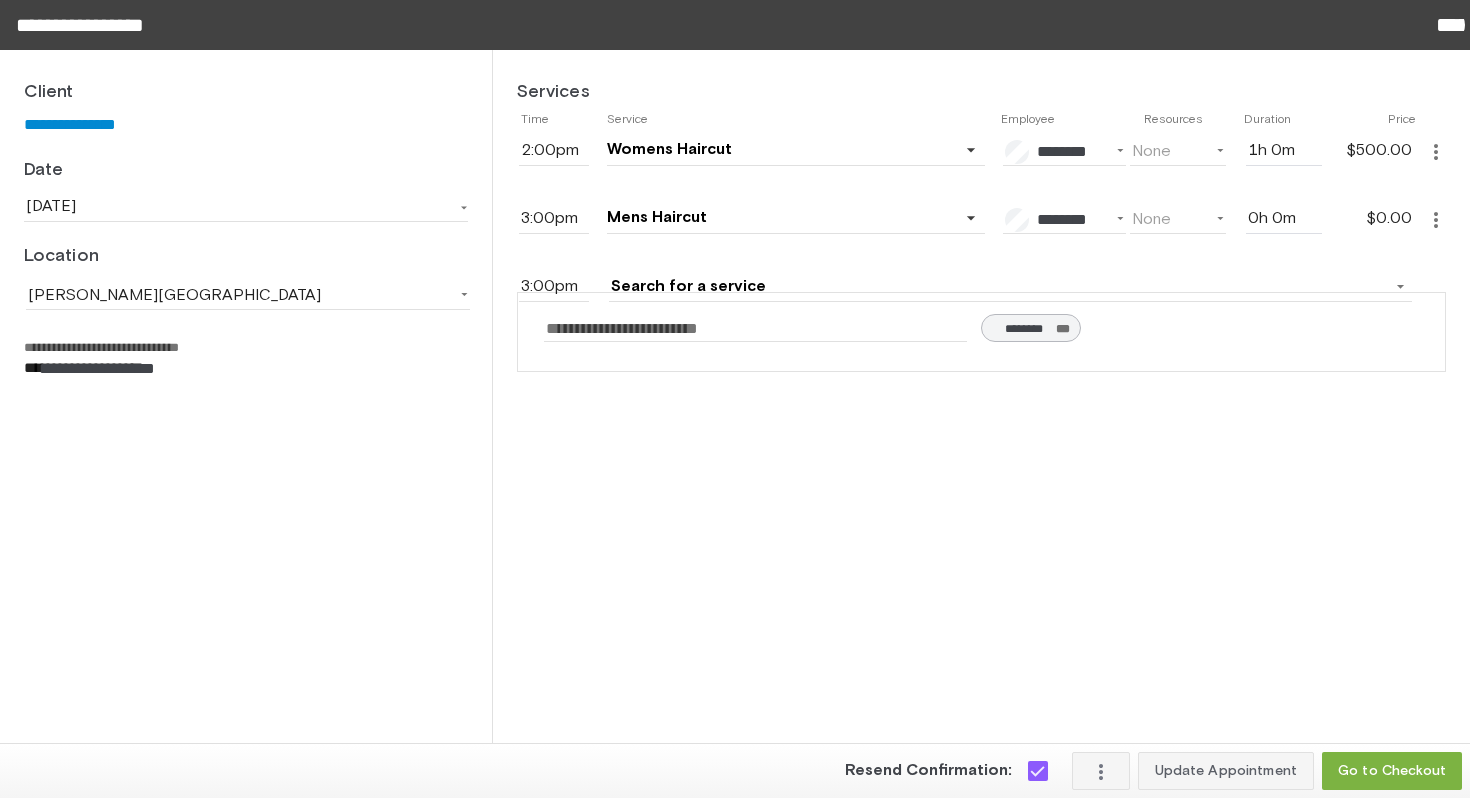 type on "3:30pm" 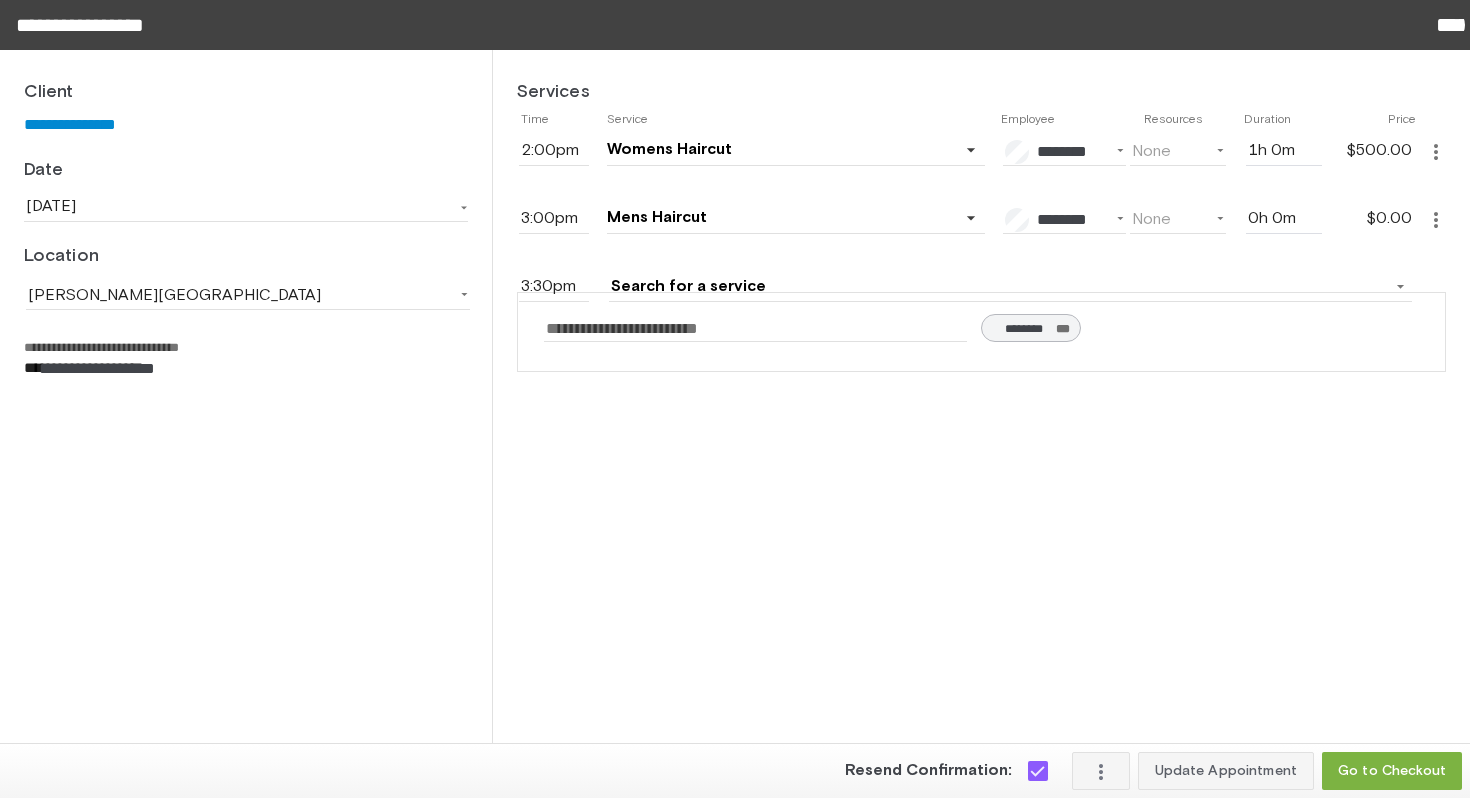 type on "0h 30m" 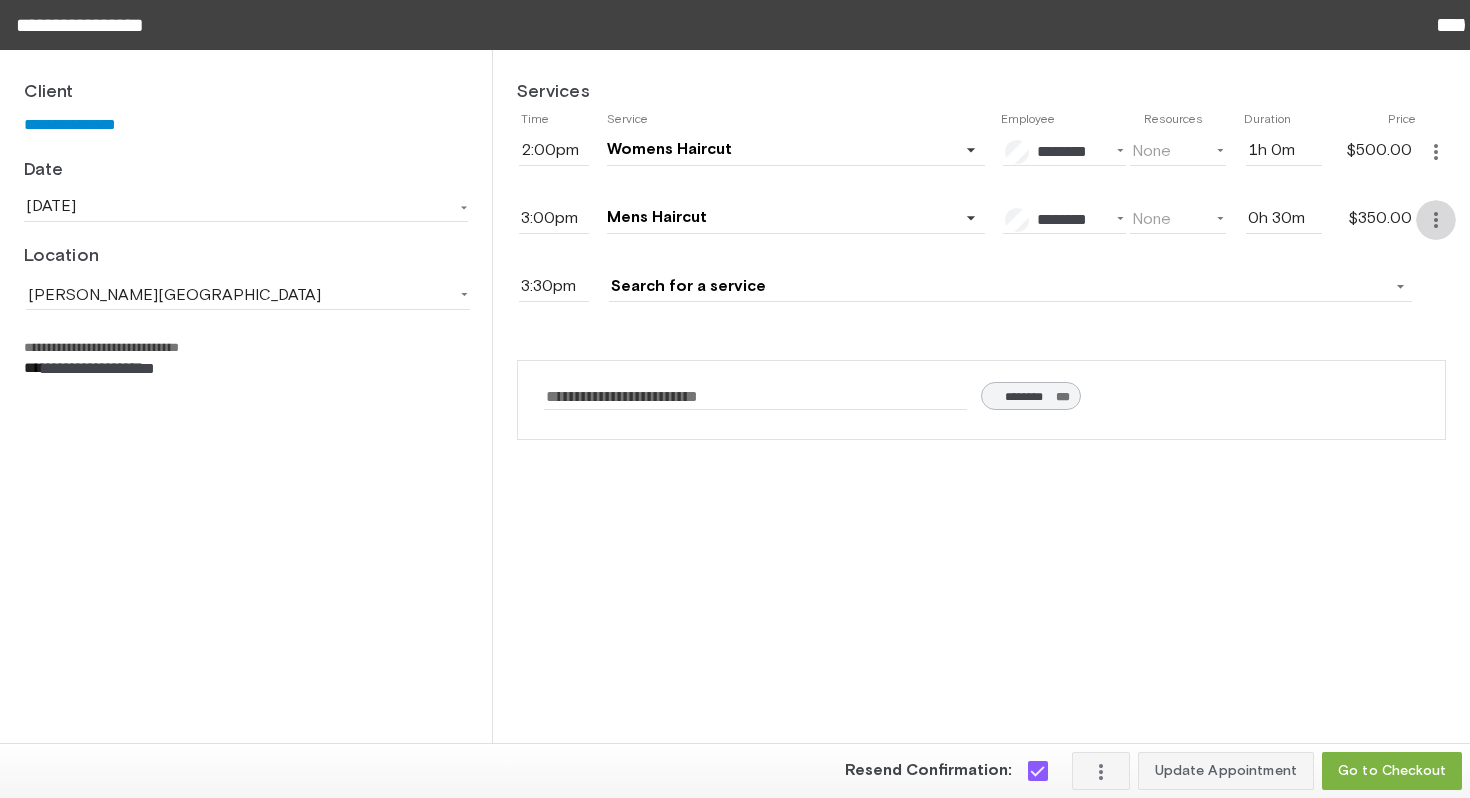 click on "more_vert" 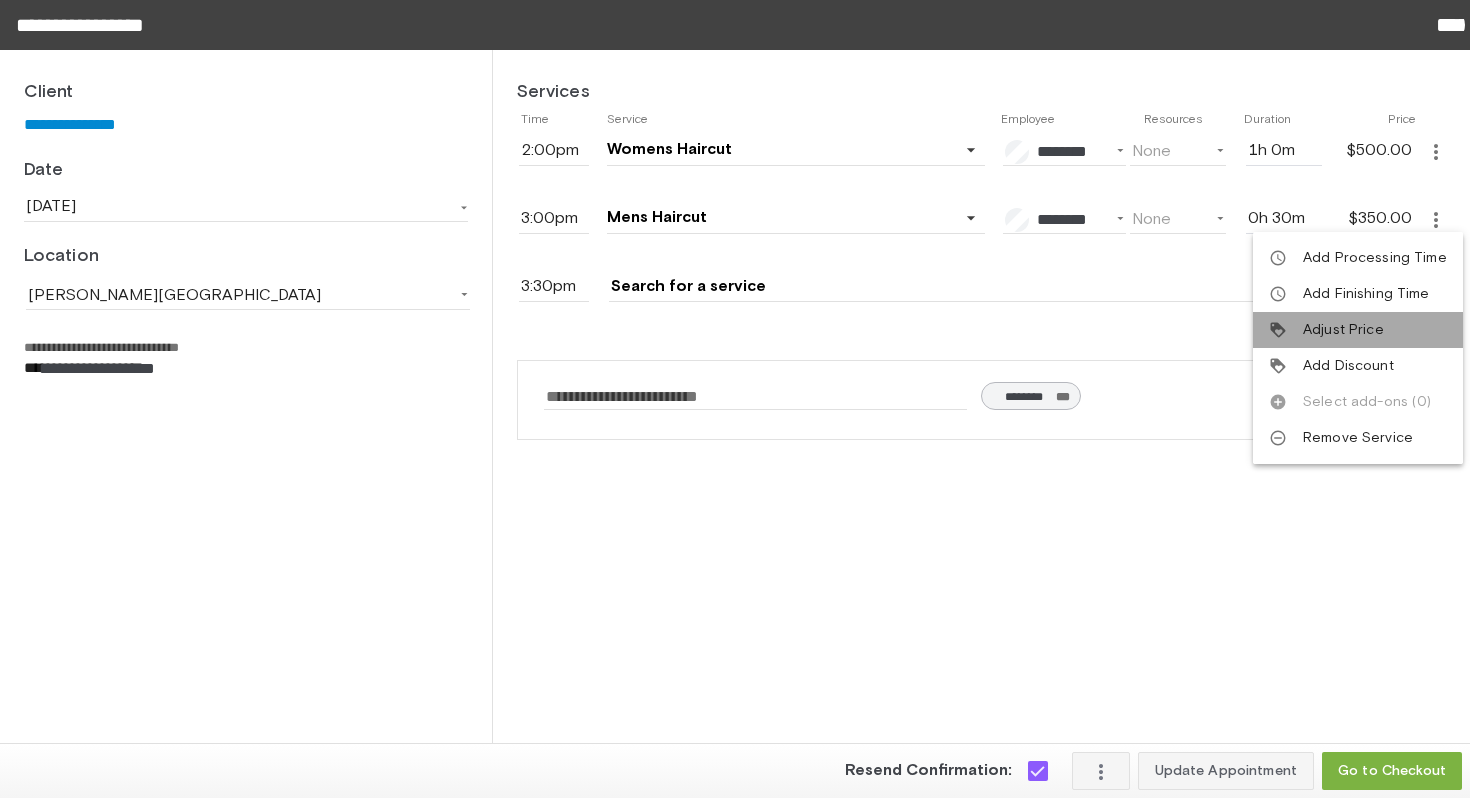 click on "loyalty   Adjust Price" at bounding box center [1358, 330] 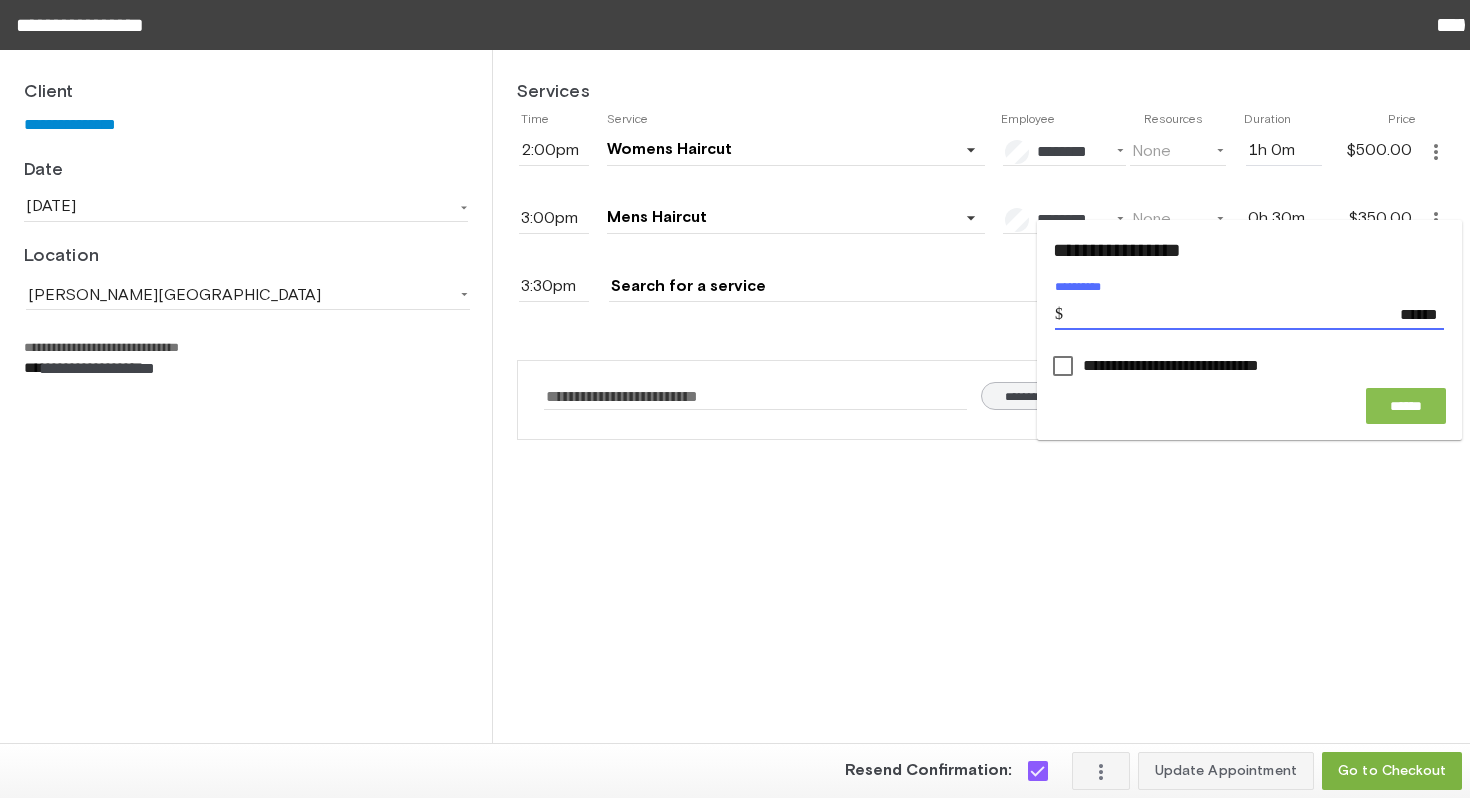 type on "******" 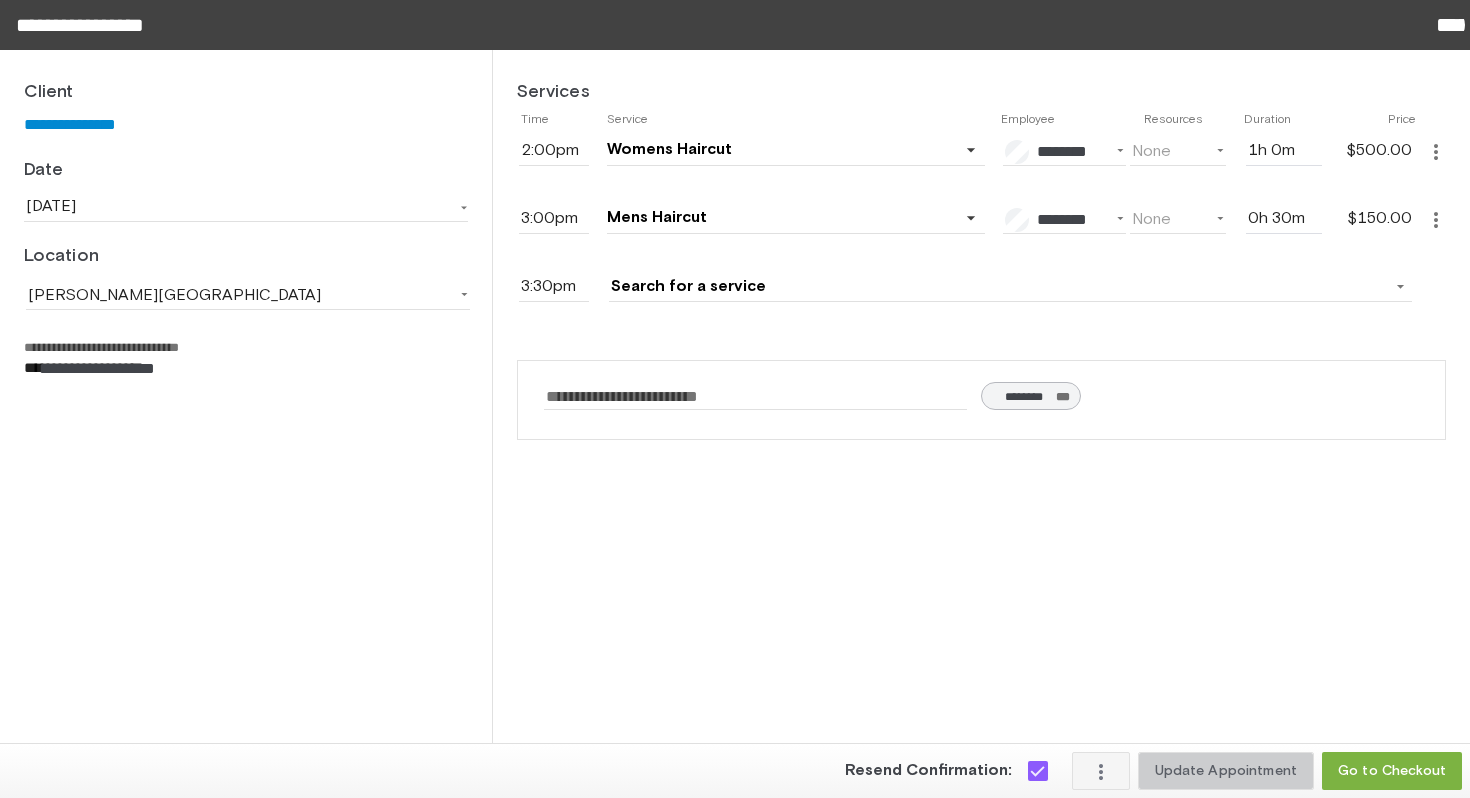 click on "Update Appointment" 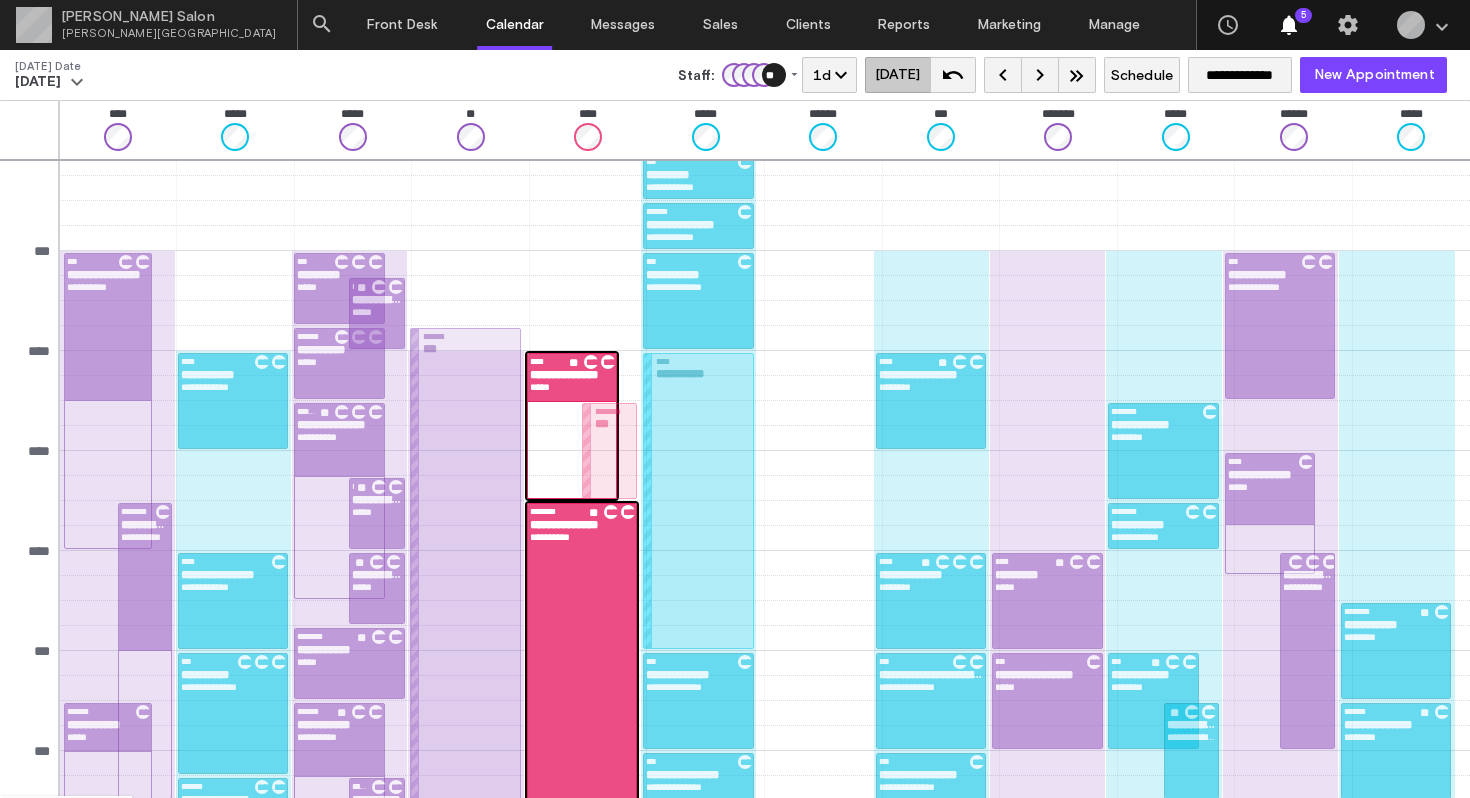 scroll, scrollTop: 108, scrollLeft: 0, axis: vertical 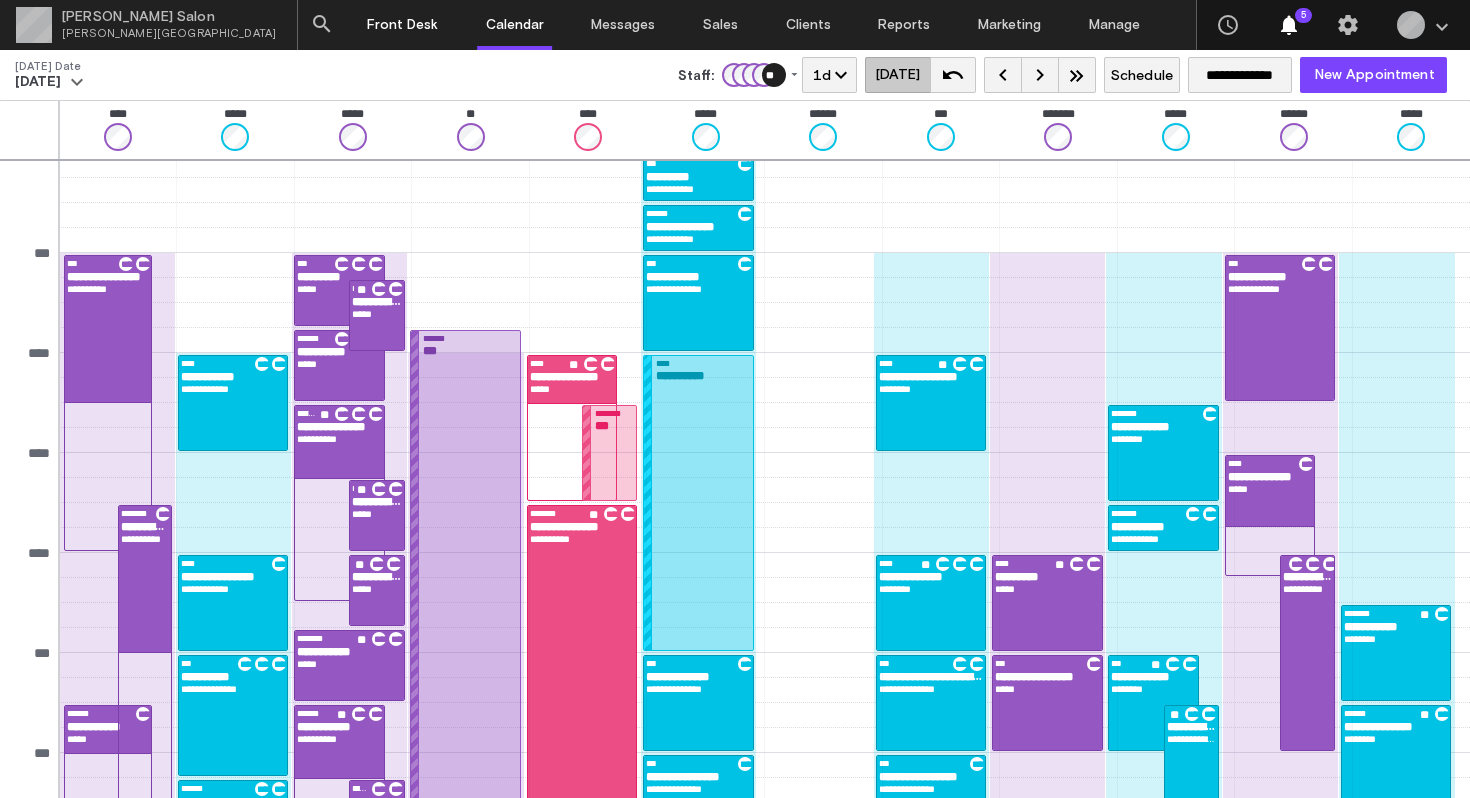 click on "Front Desk" at bounding box center (402, 25) 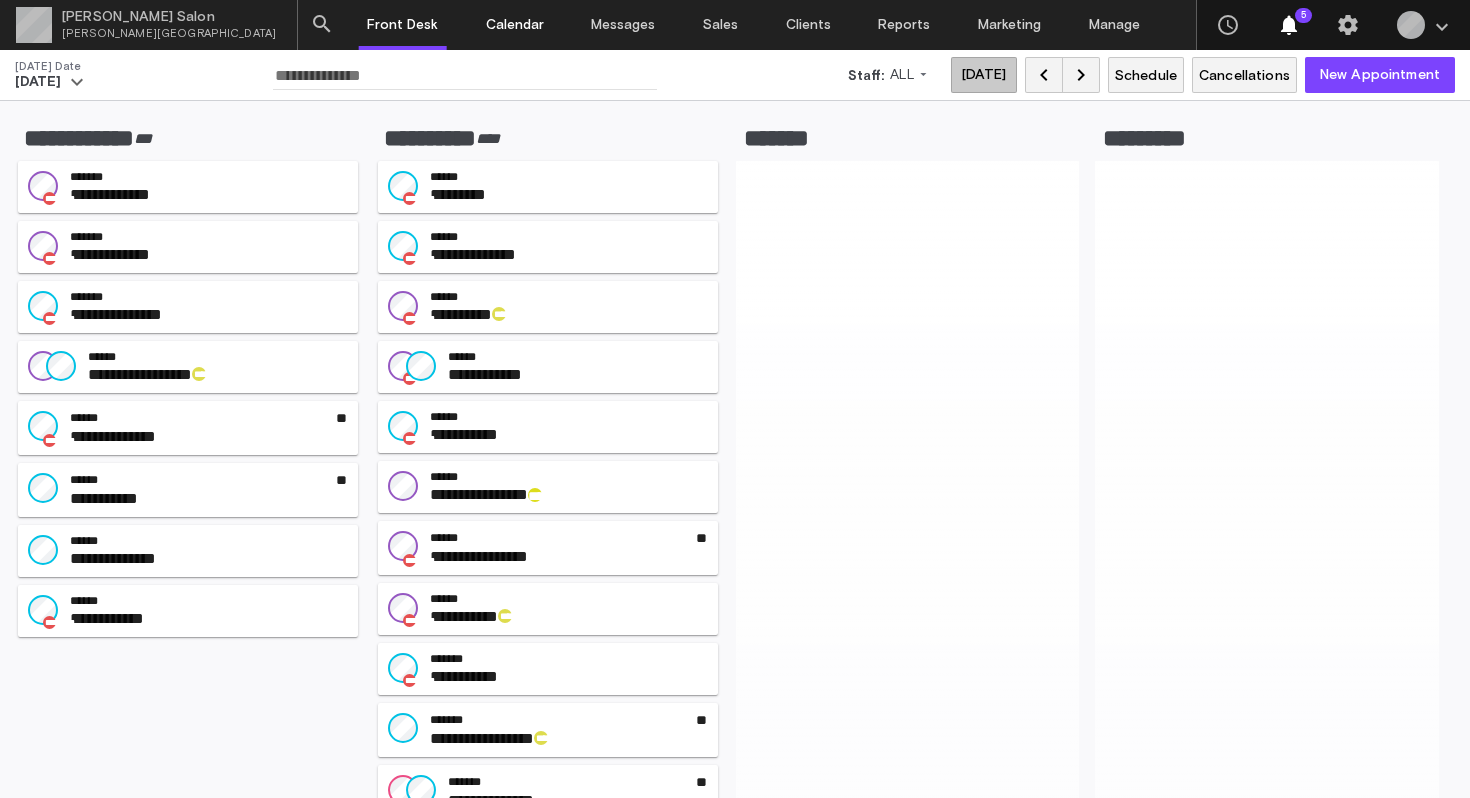 click on "Calendar" at bounding box center (515, 25) 